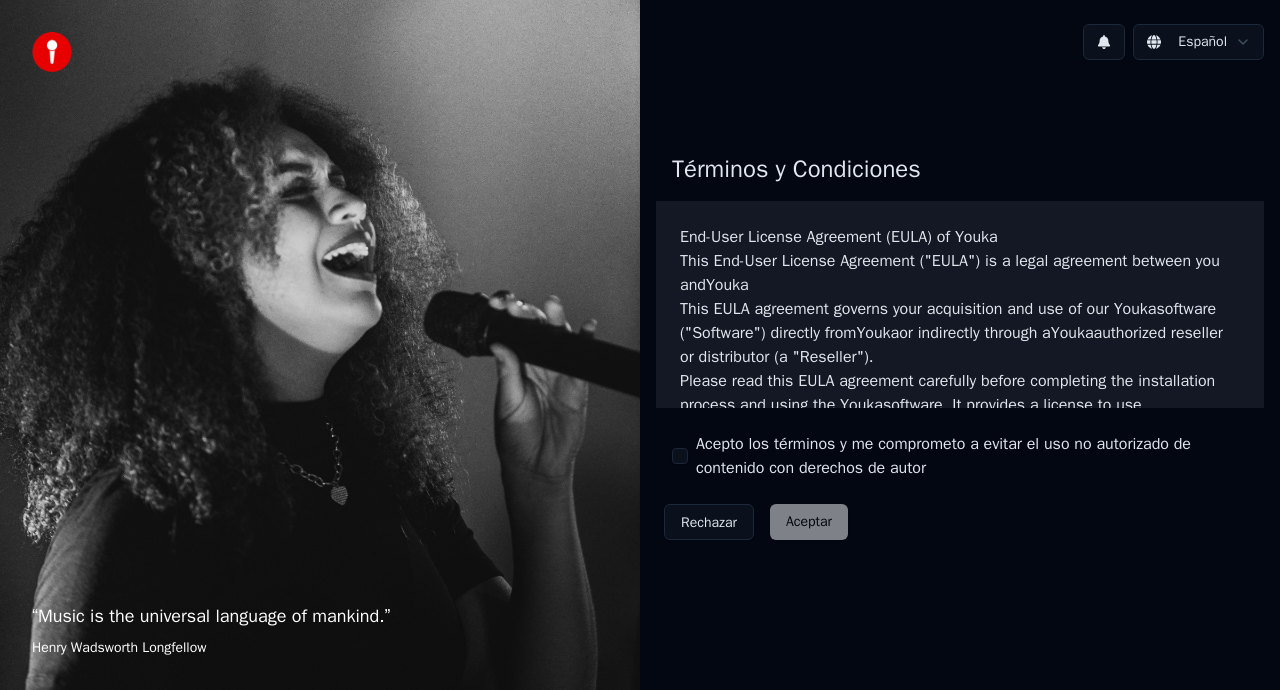 scroll, scrollTop: 0, scrollLeft: 0, axis: both 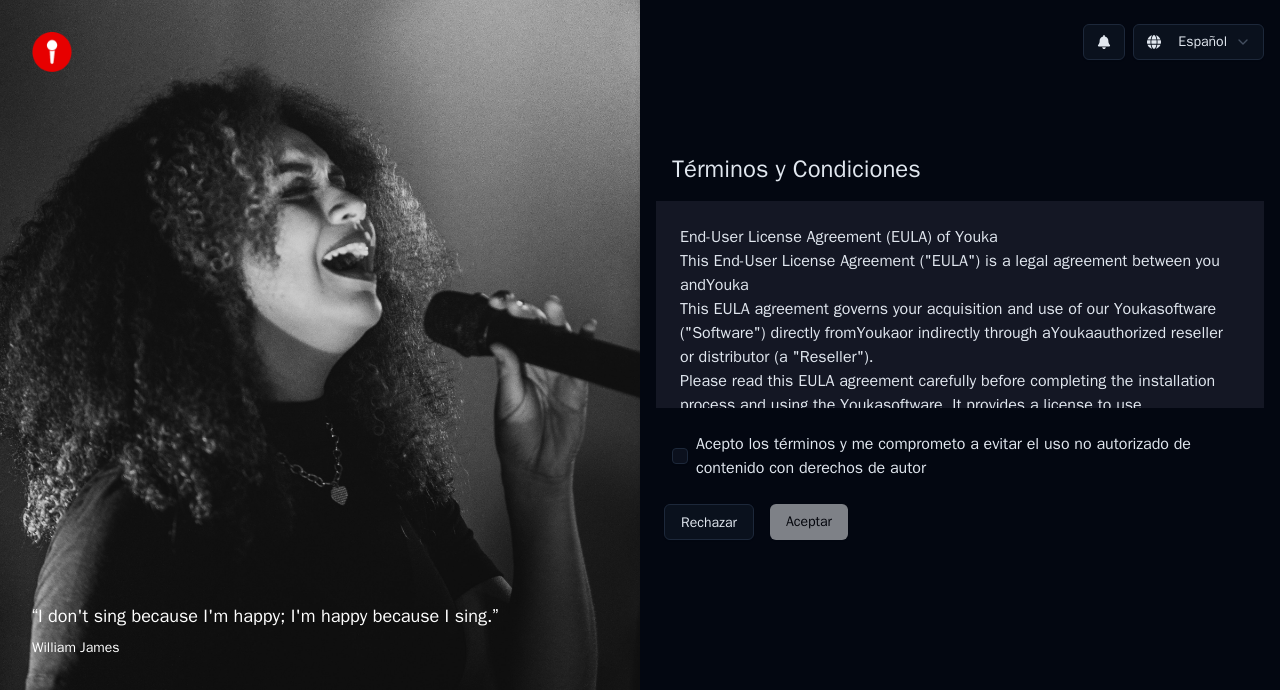 click on "Acepto los términos y me comprometo a evitar el uso no autorizado de contenido con derechos de autor" at bounding box center (960, 456) 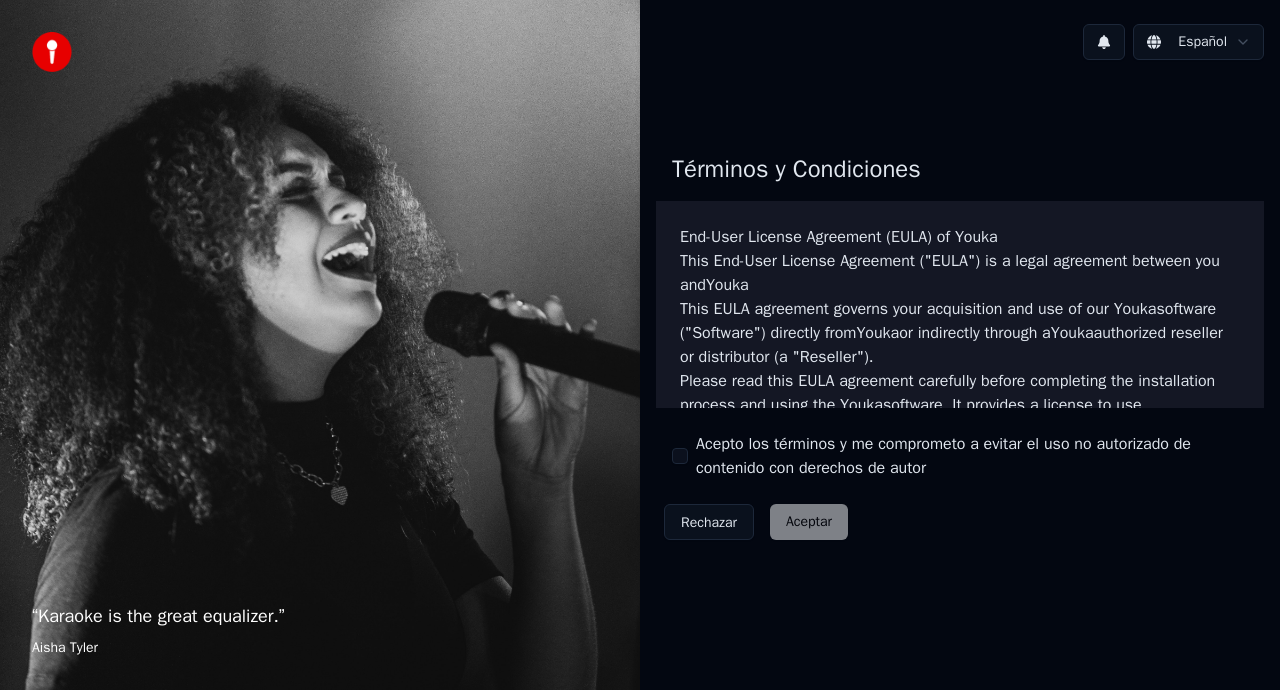 click on "Acepto los términos y me comprometo a evitar el uso no autorizado de contenido con derechos de autor" at bounding box center [960, 456] 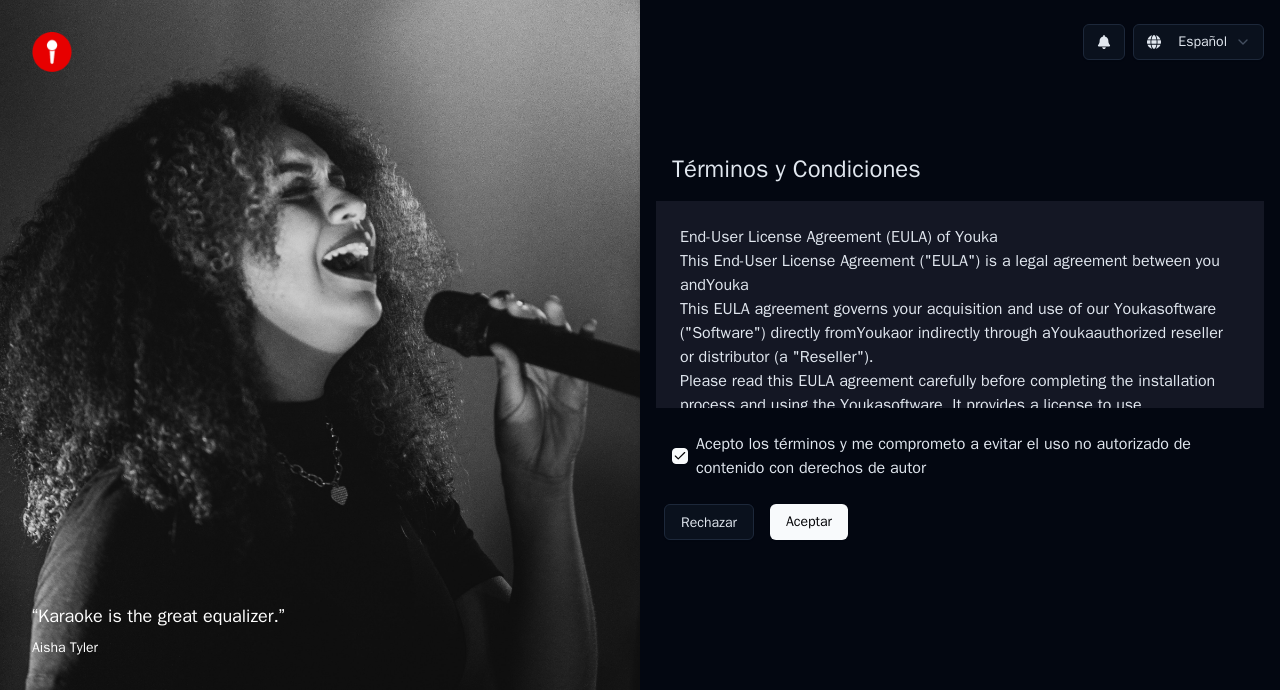 click on "Aceptar" at bounding box center [809, 522] 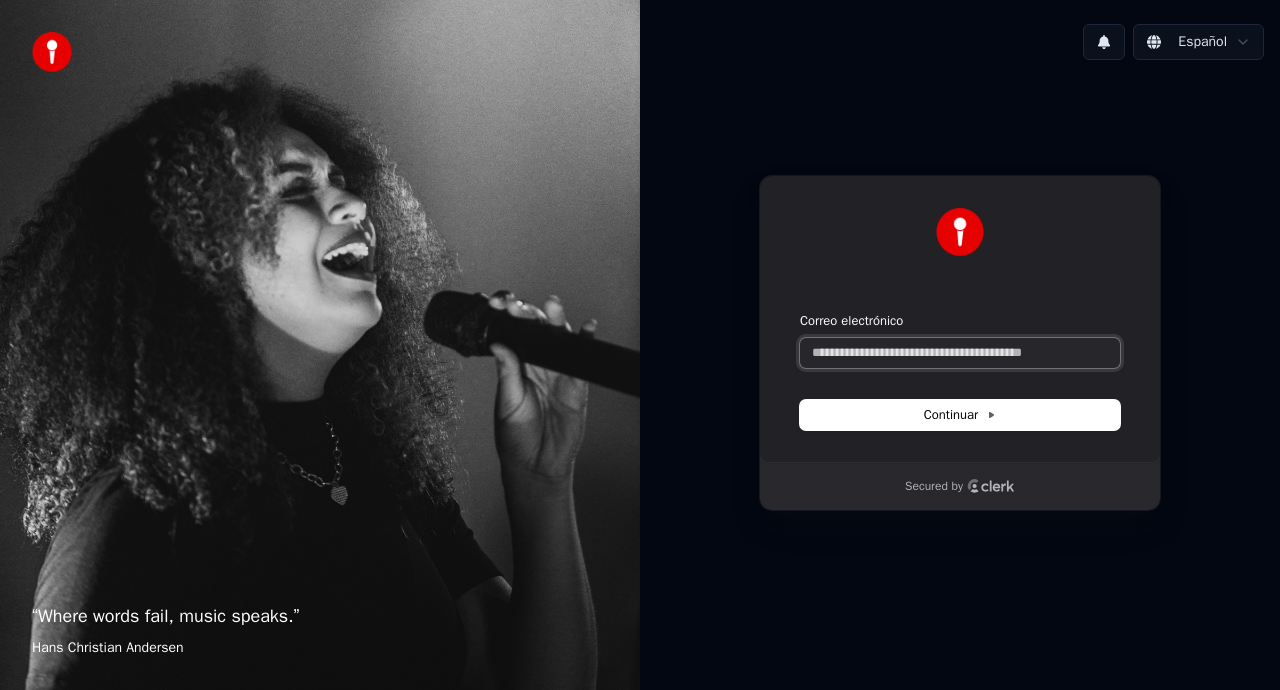 click on "Correo electrónico" at bounding box center (960, 353) 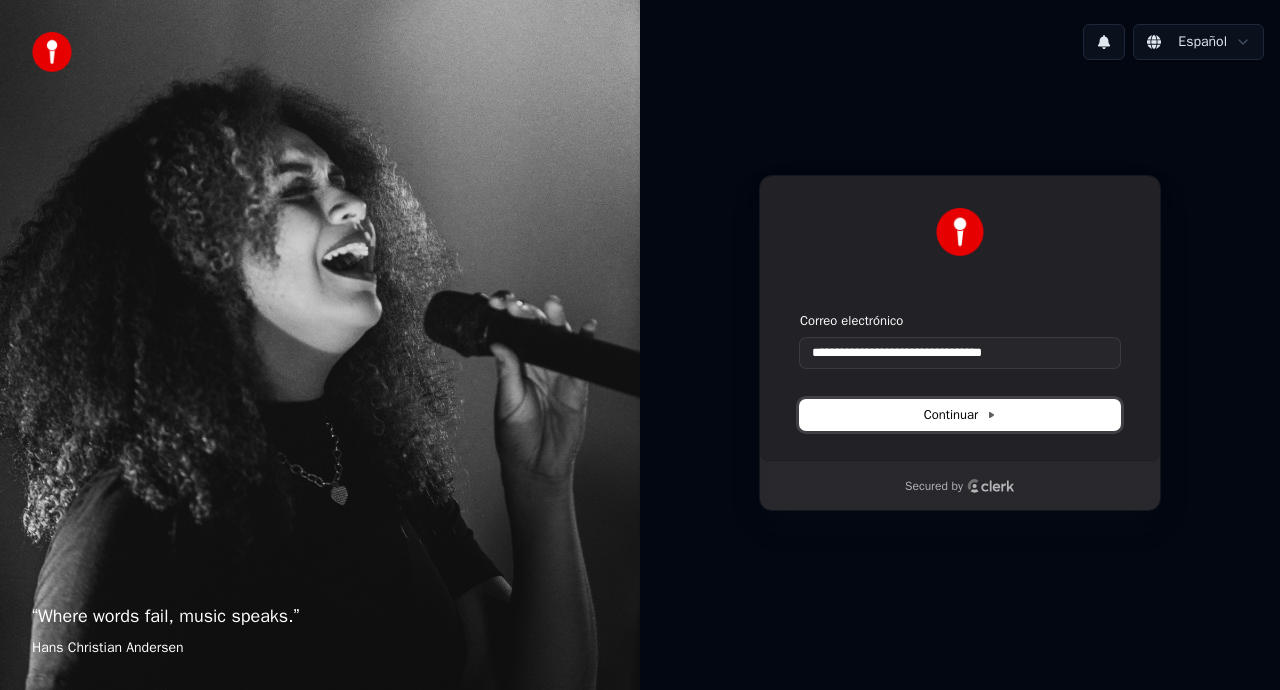 click on "Continuar" at bounding box center [960, 415] 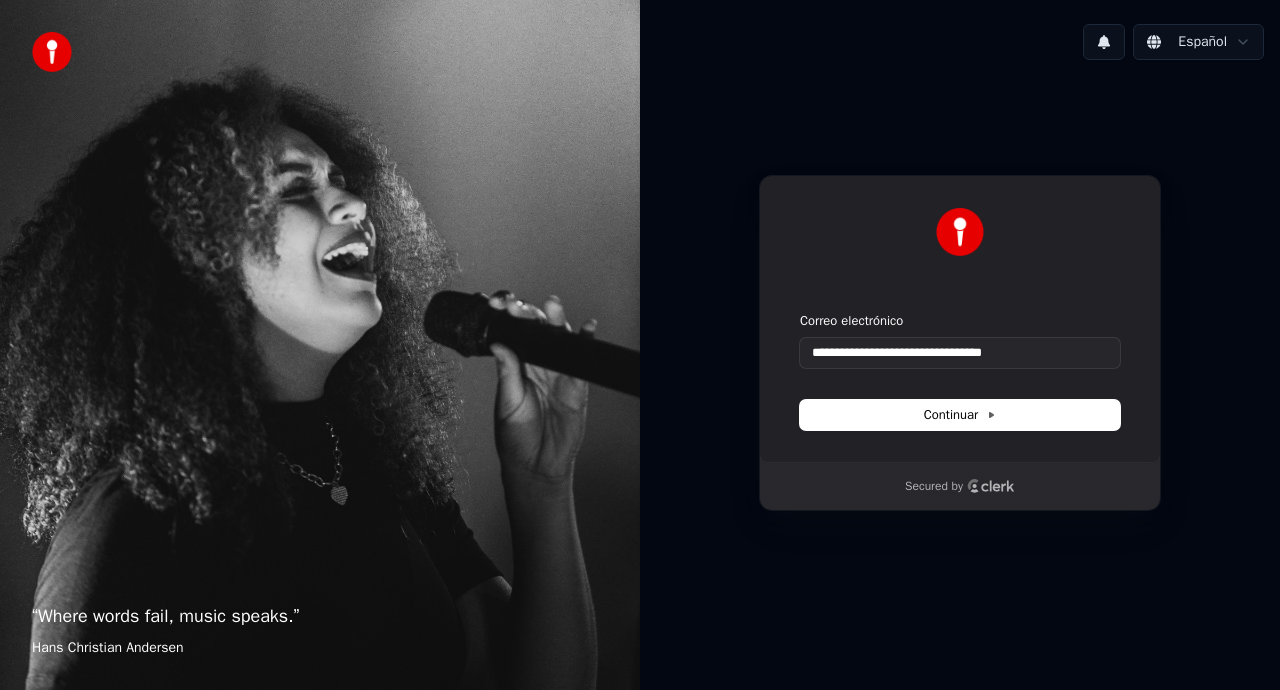 type on "**********" 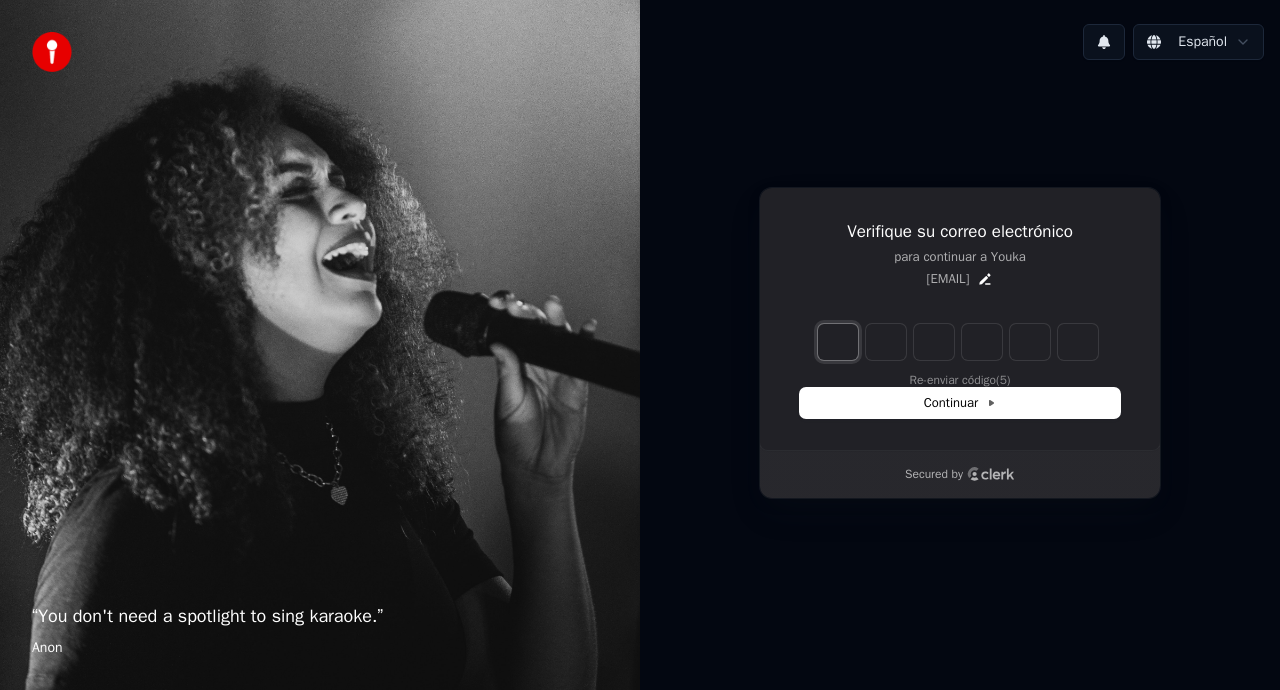 type on "*" 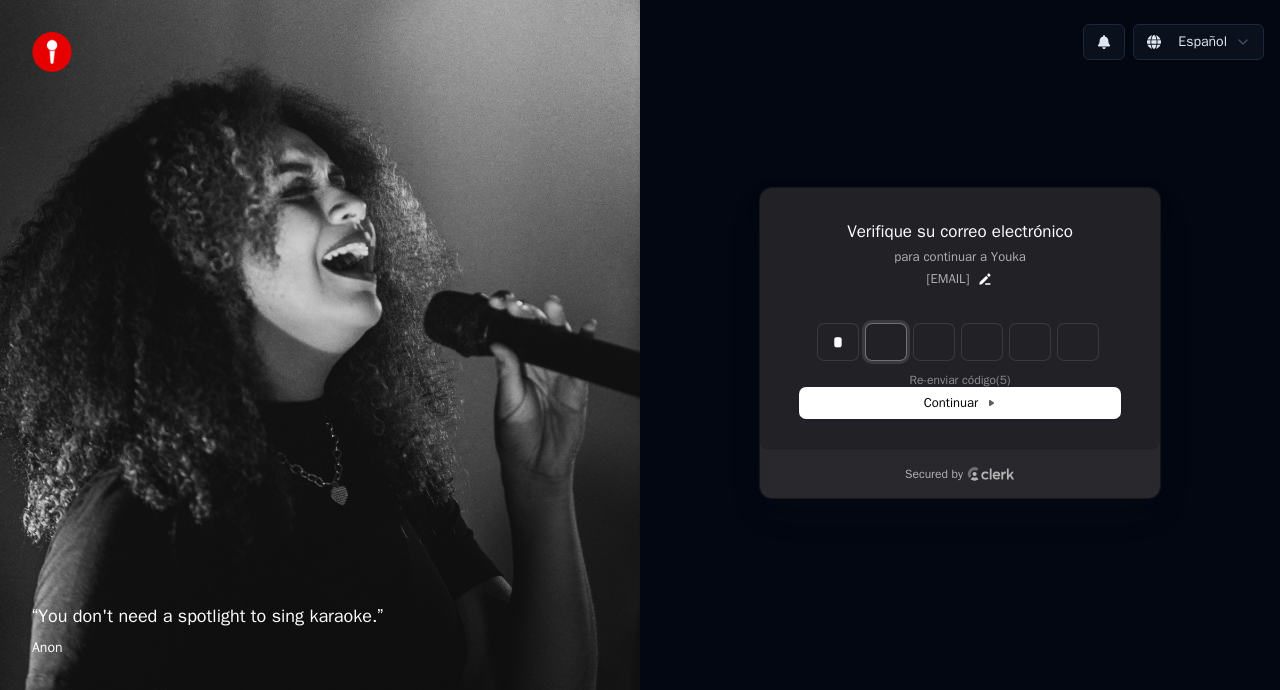 type on "*" 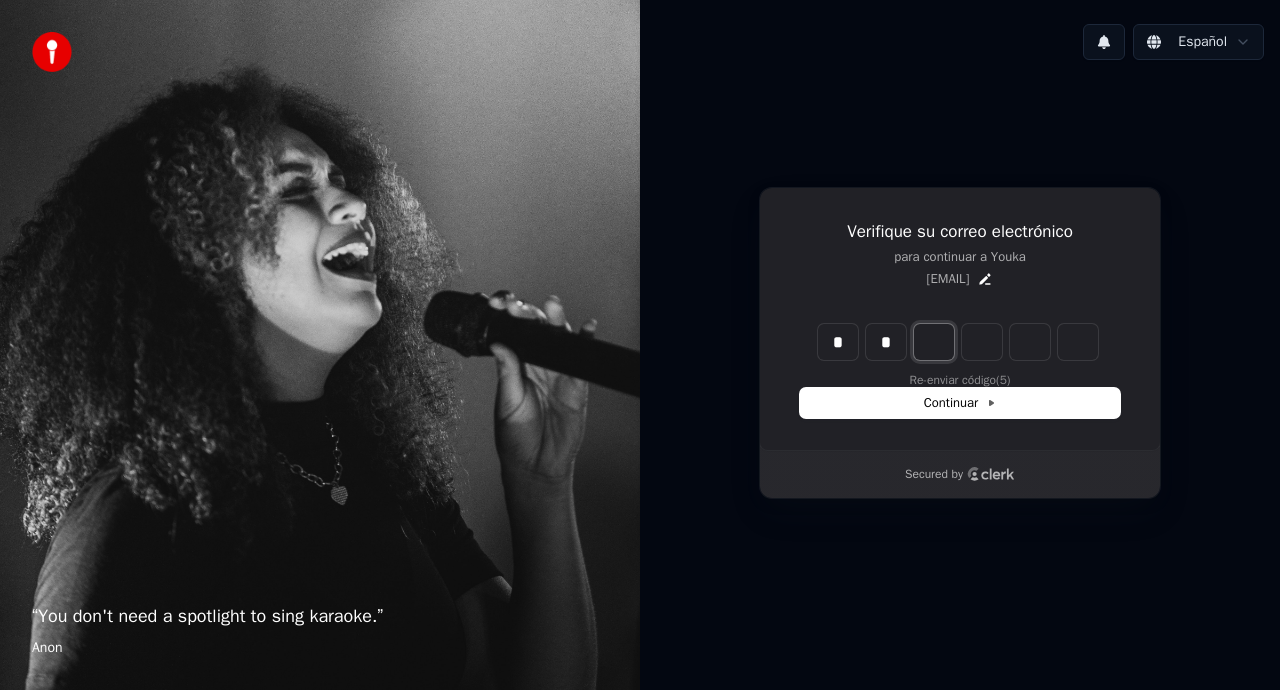 type on "**" 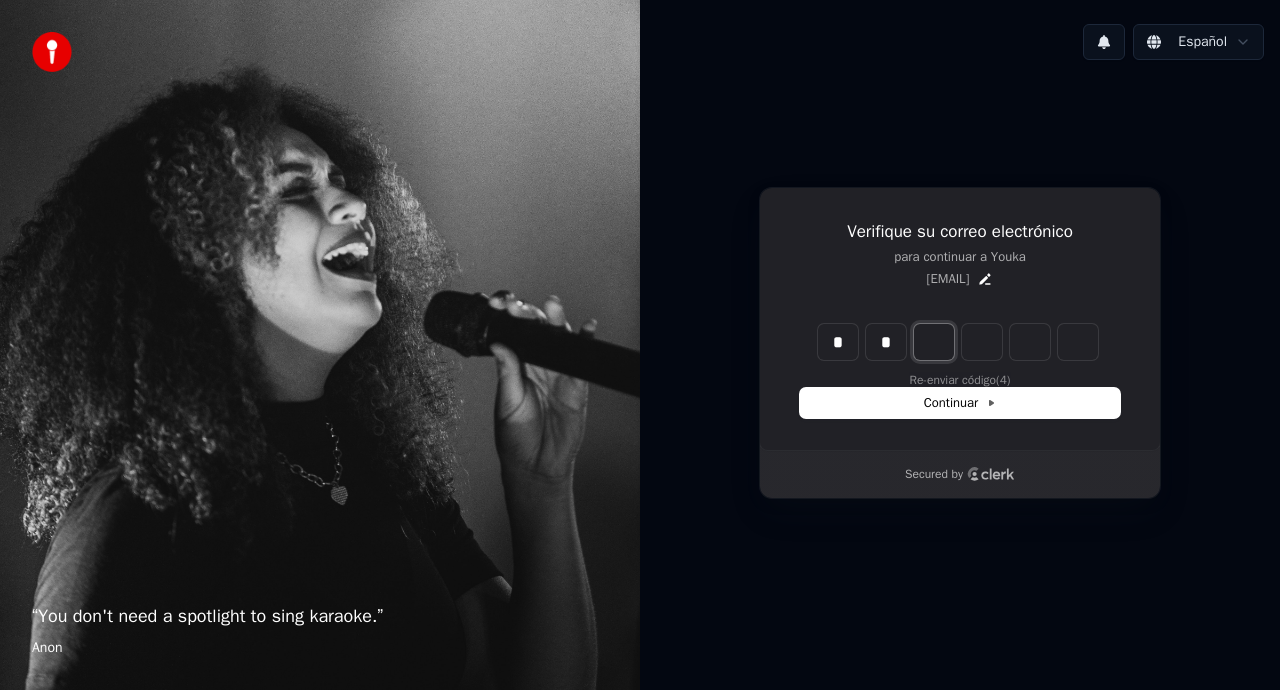 type on "*" 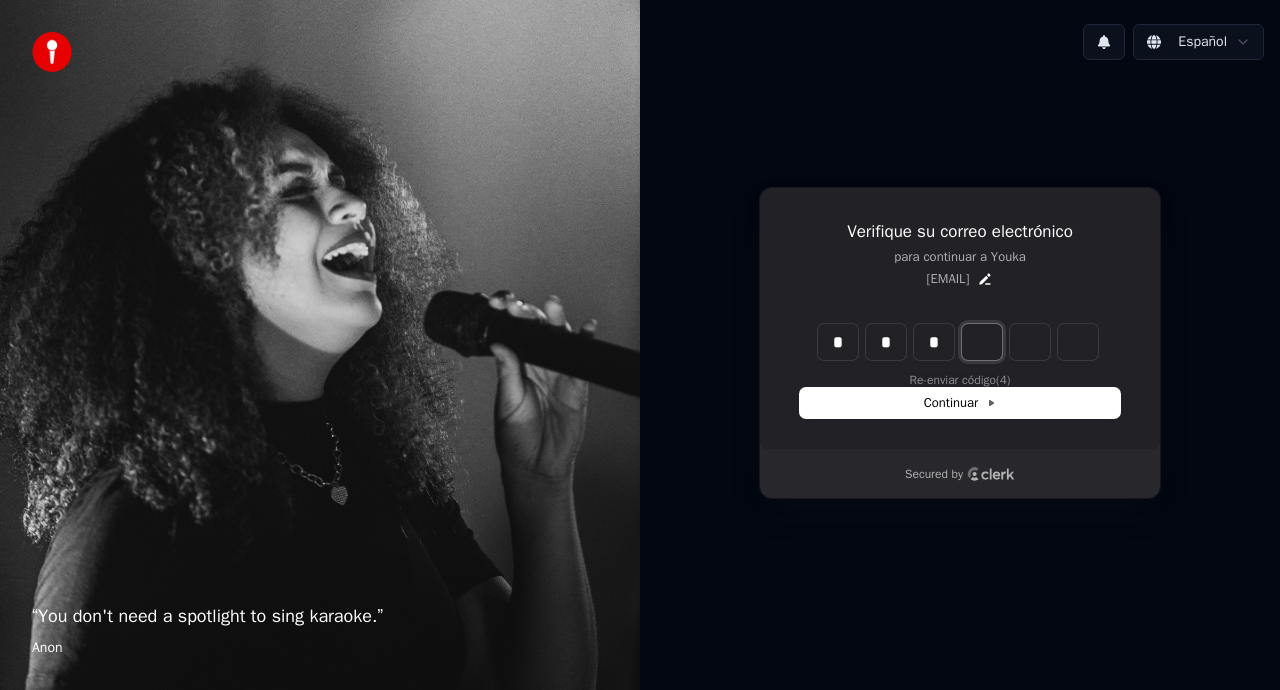 type on "***" 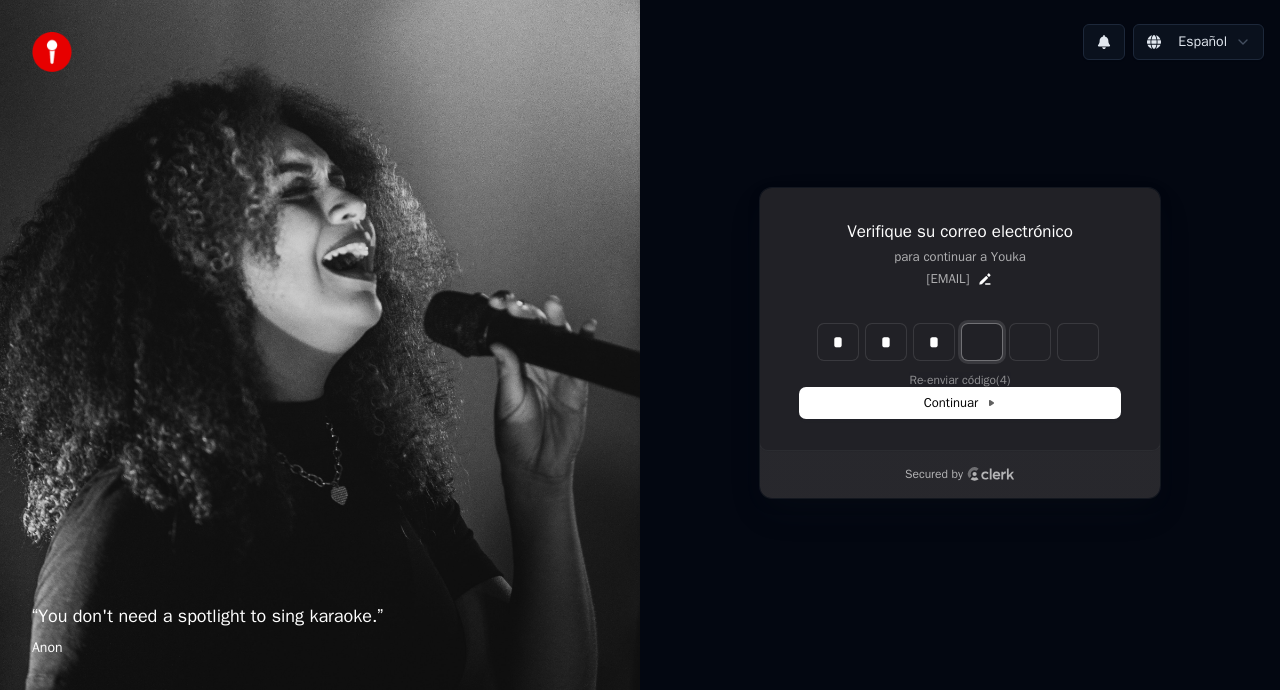 type on "*" 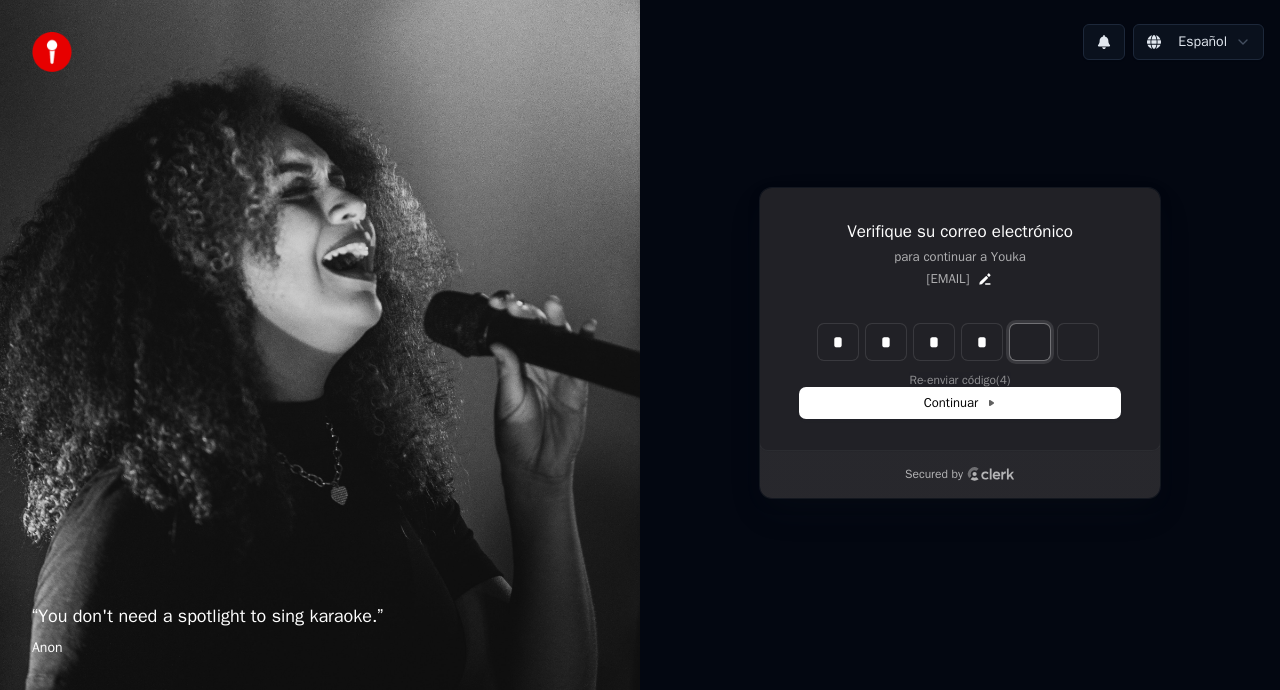 type on "****" 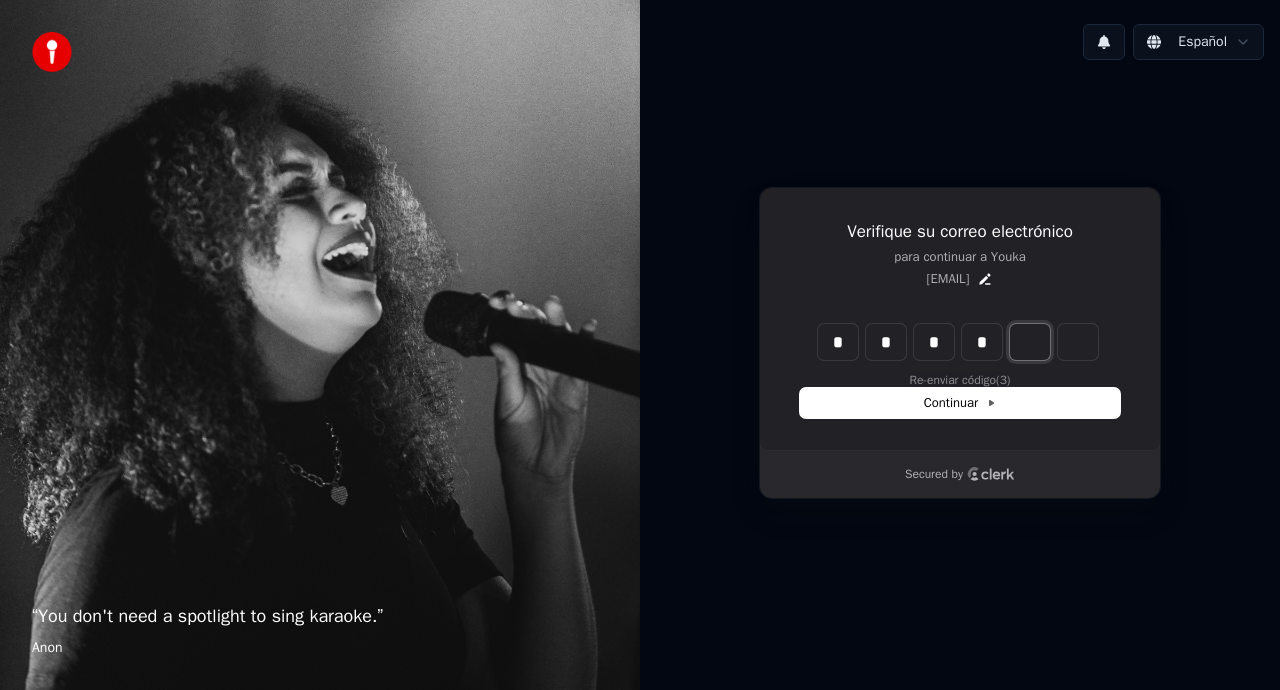 type on "*" 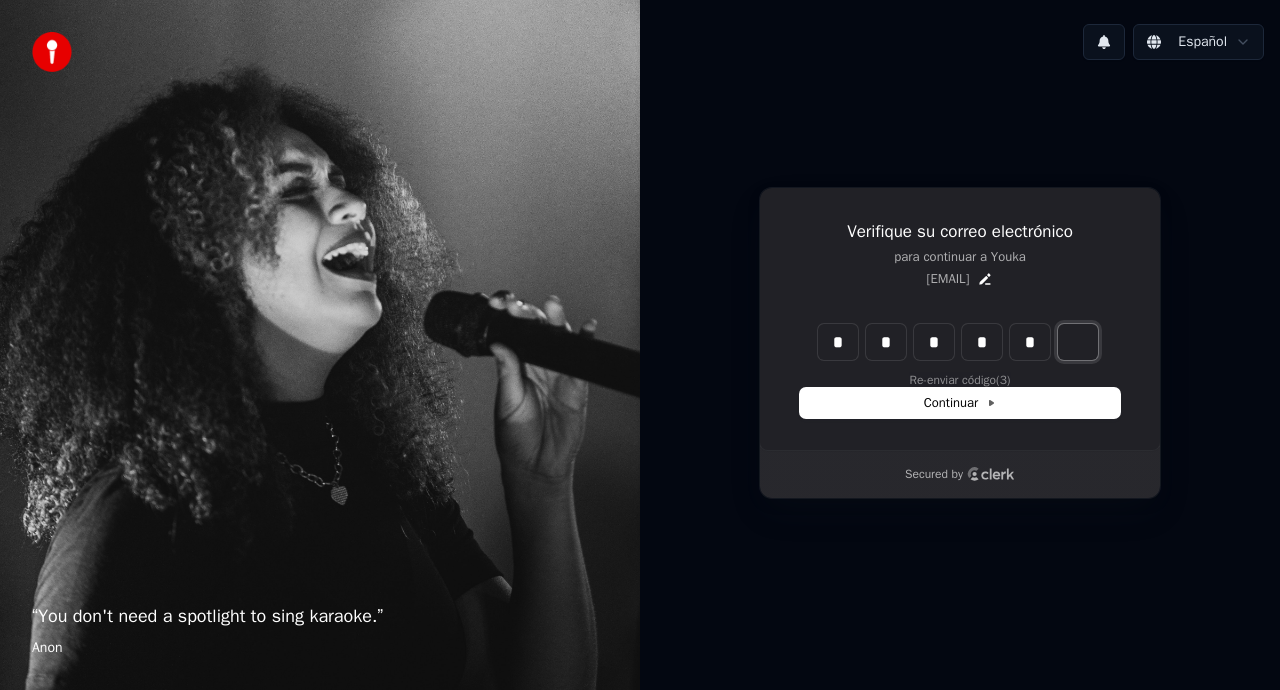 type on "*****" 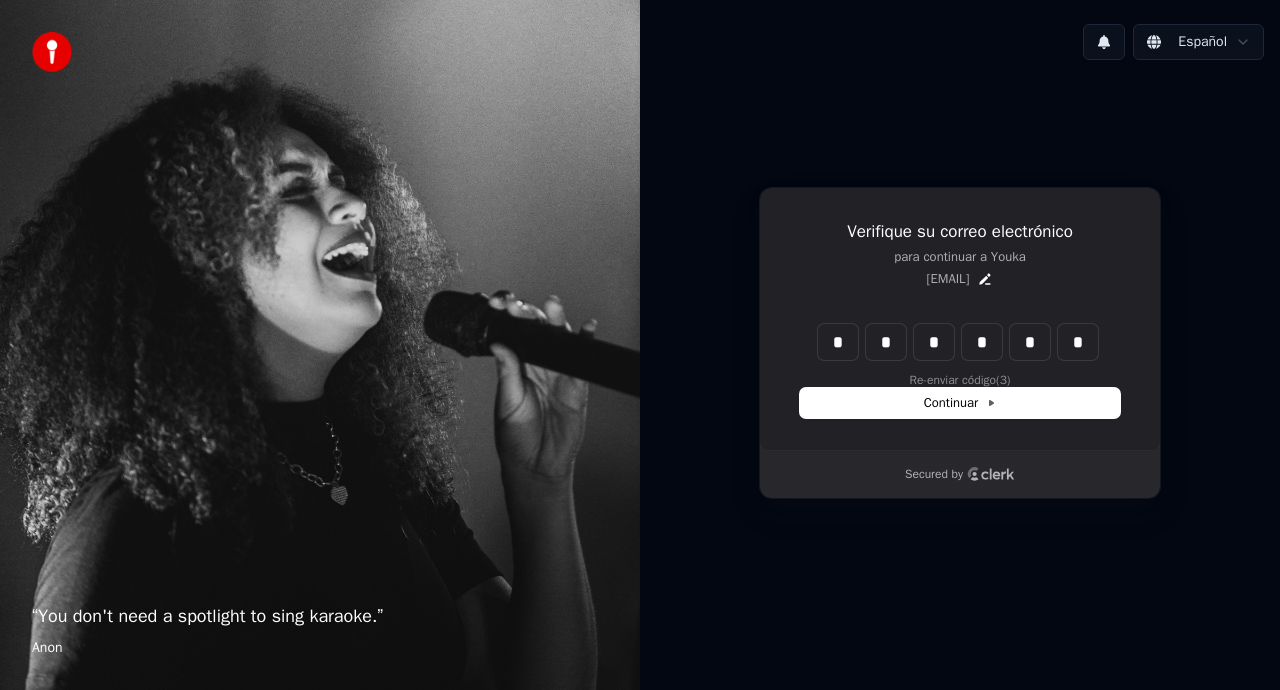 type on "******" 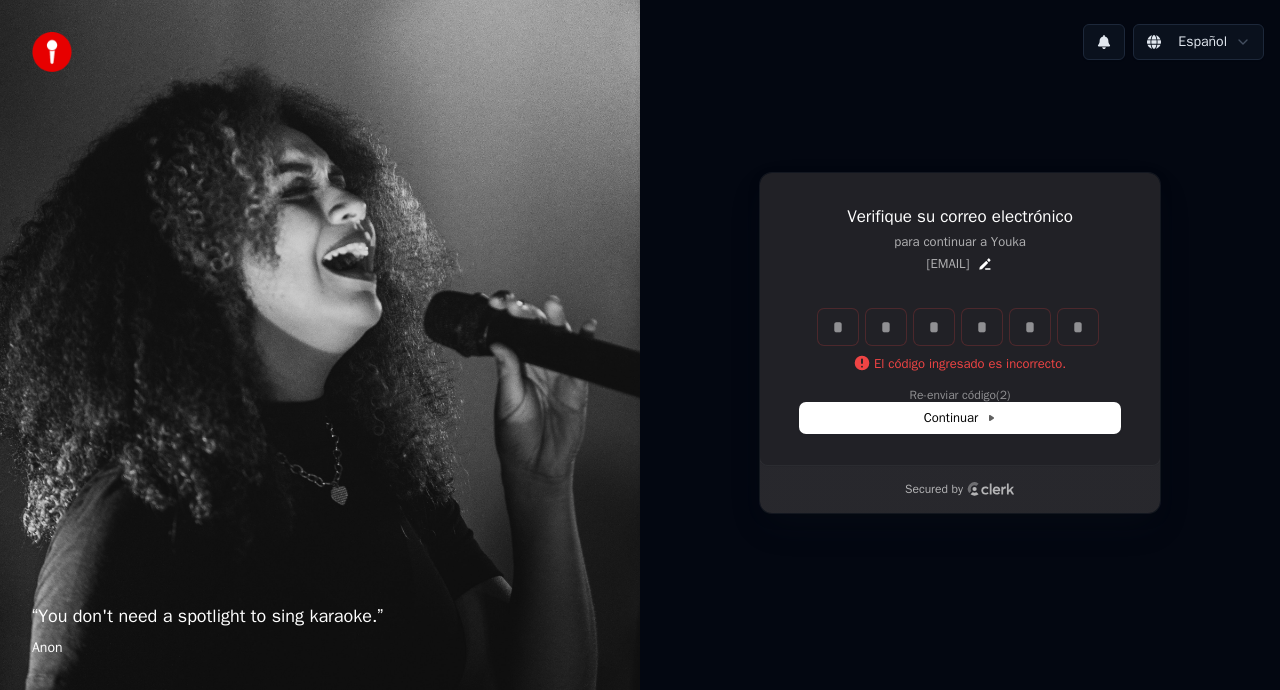 type 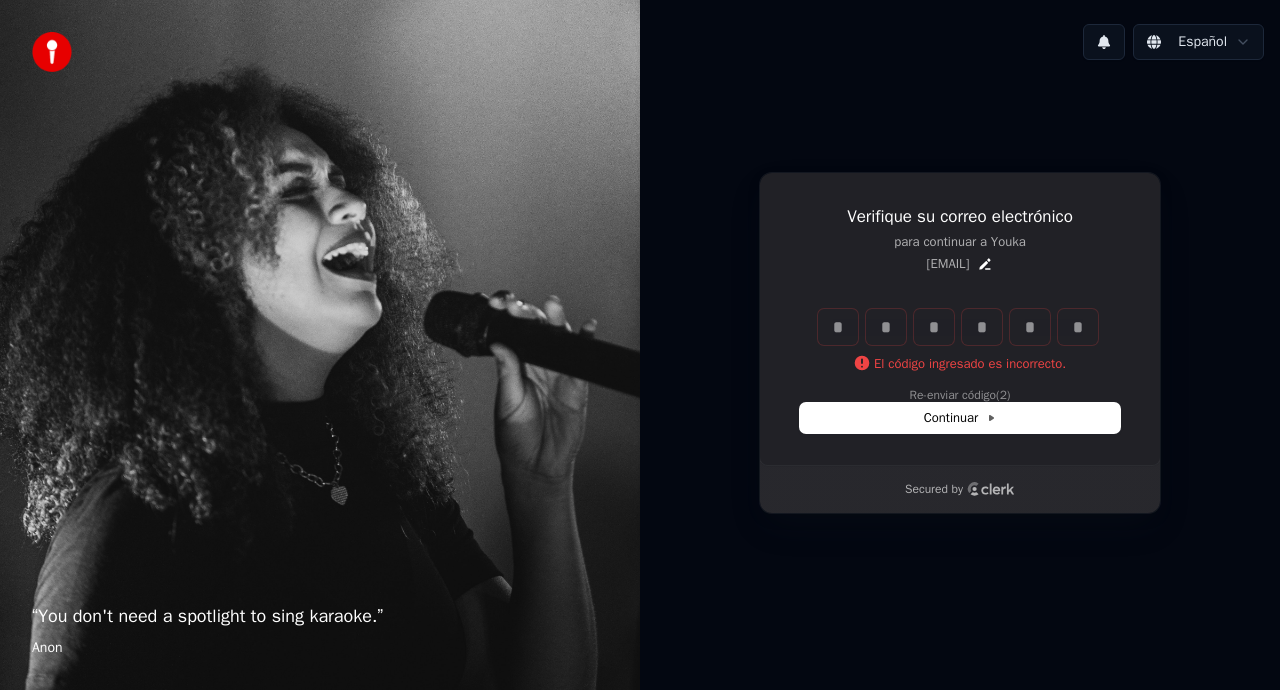 type 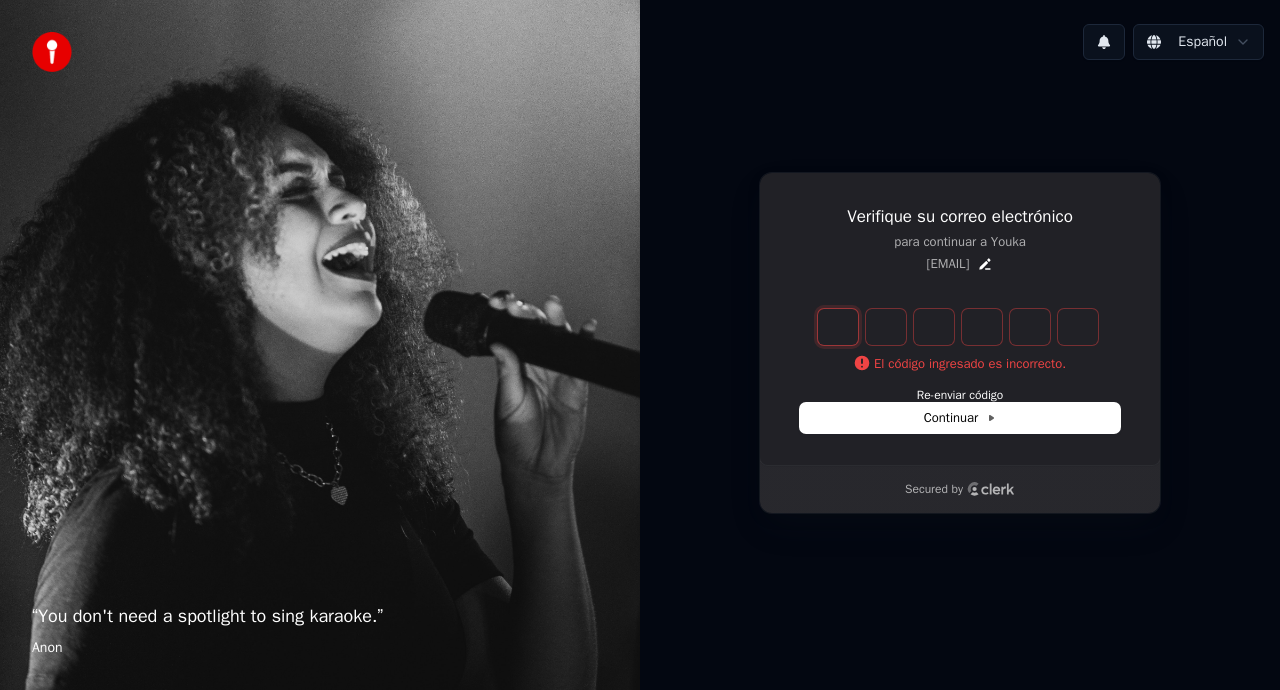 type on "*" 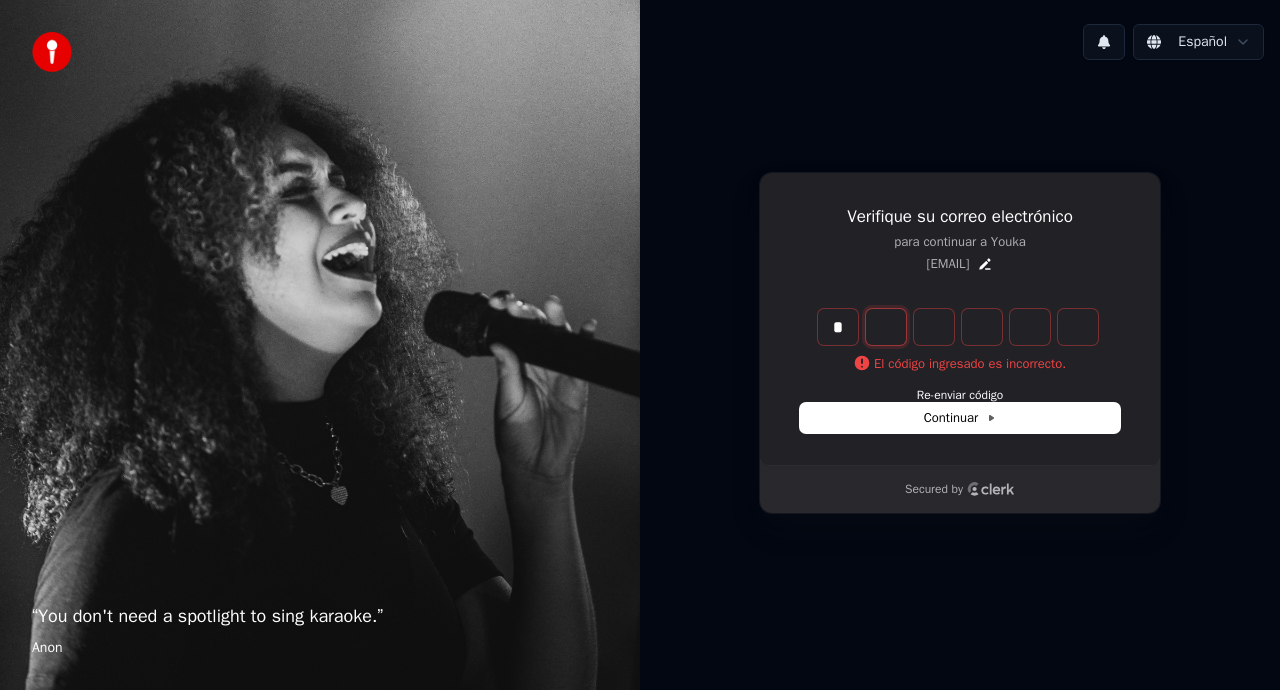 type on "*" 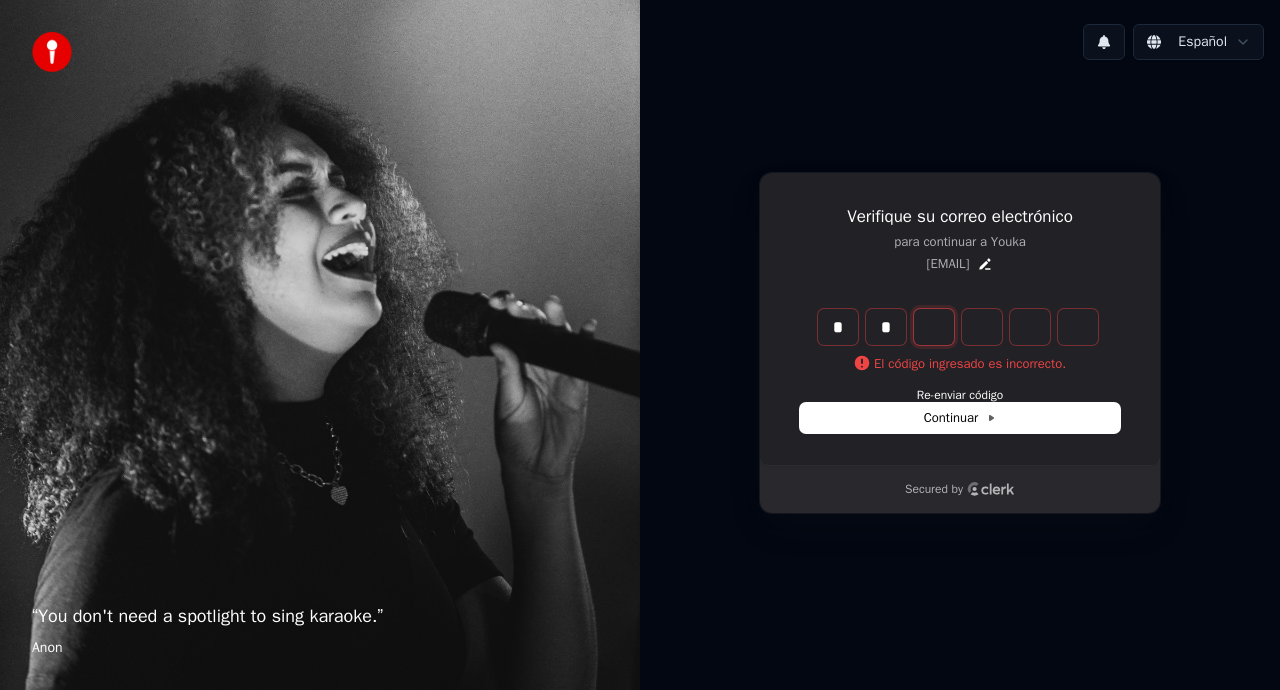type on "**" 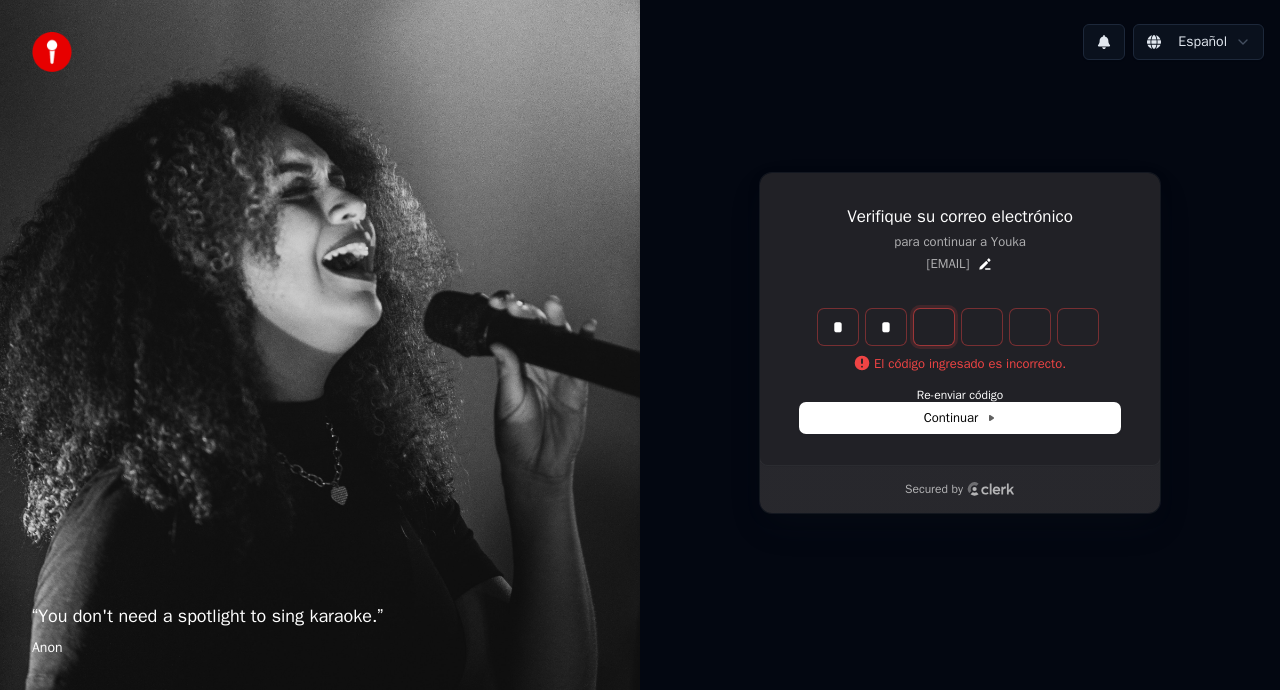 type on "*" 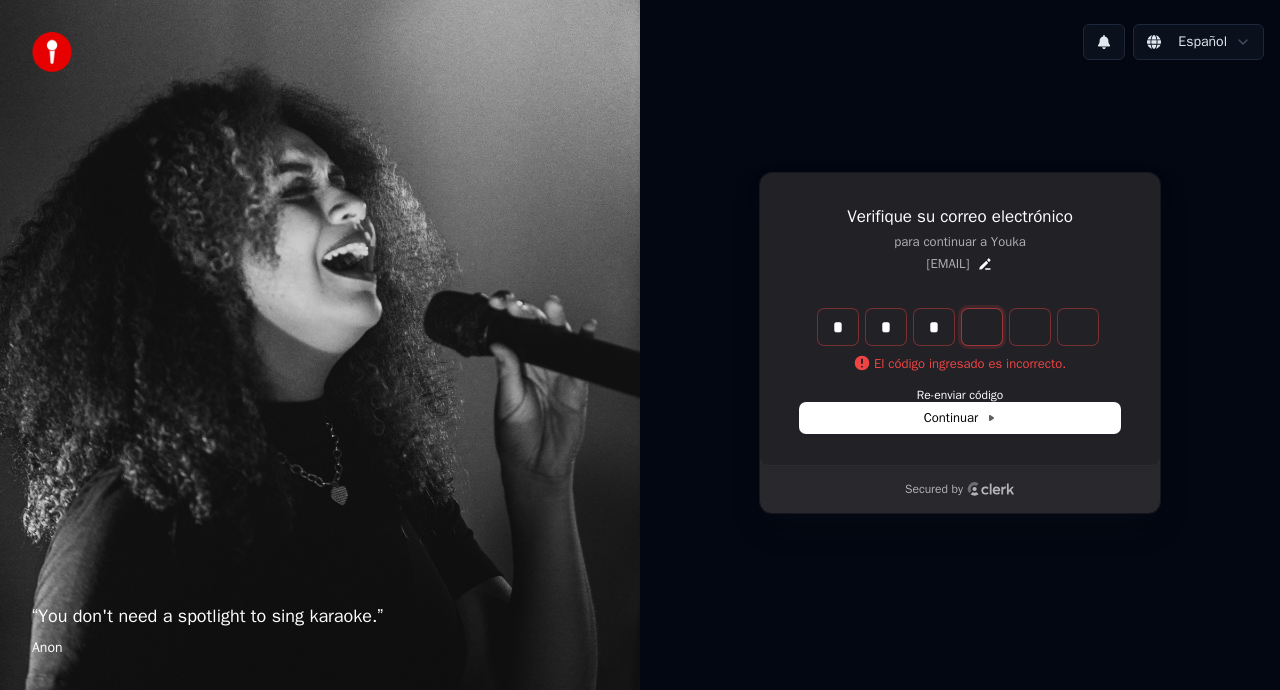 type on "***" 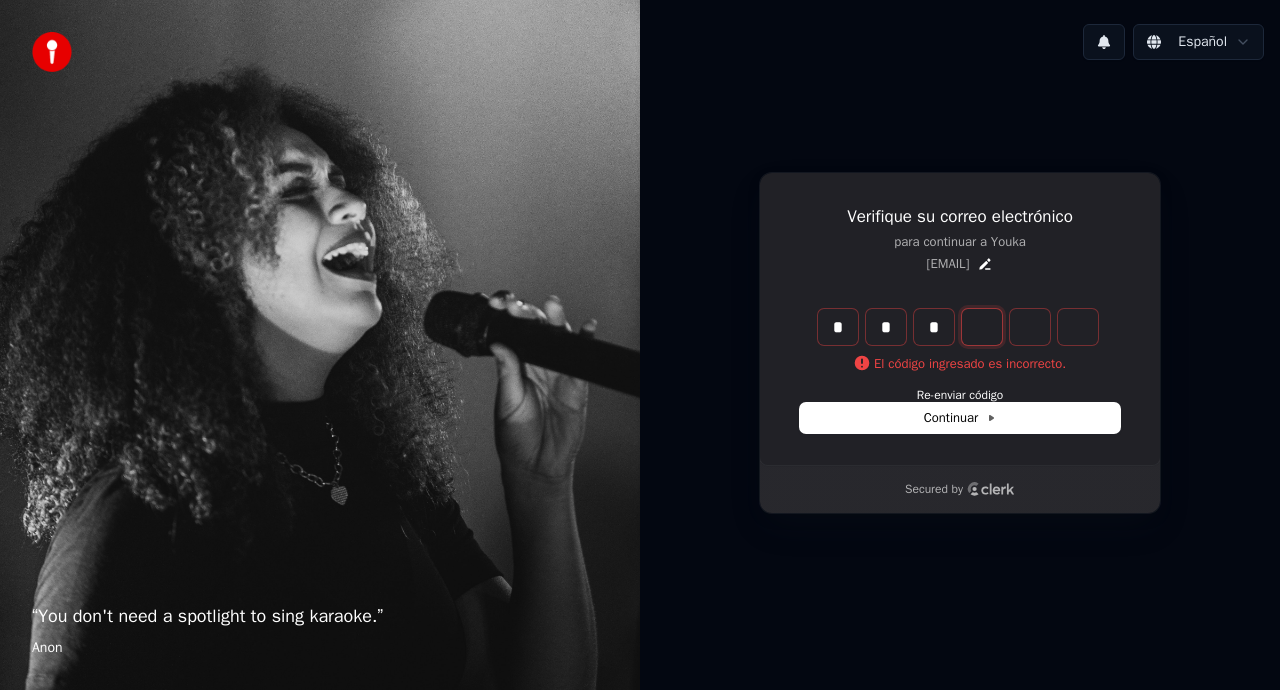 type on "*" 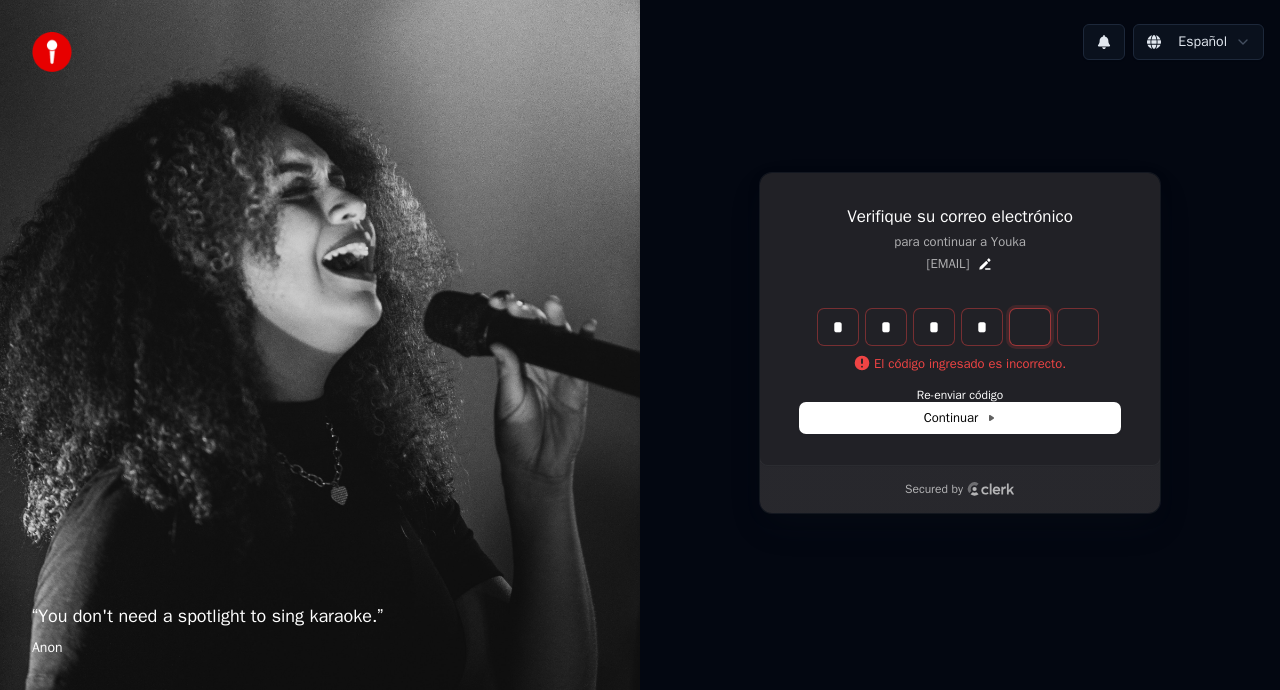 type on "****" 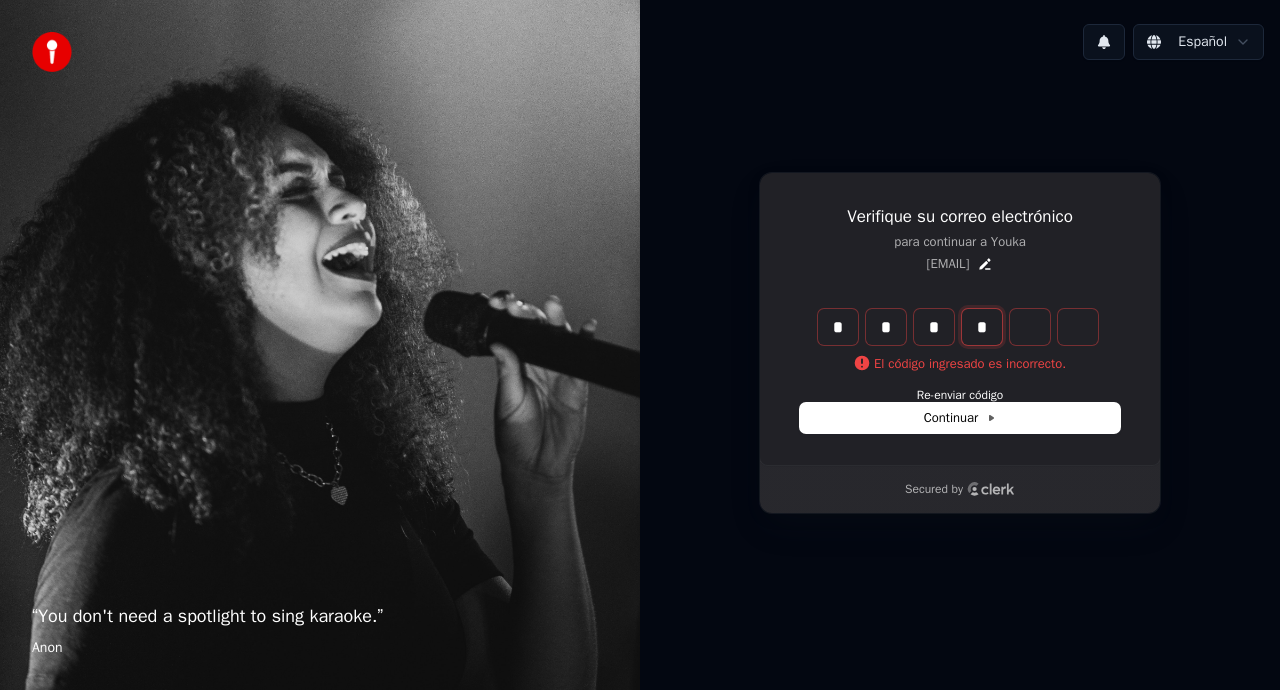 type on "*" 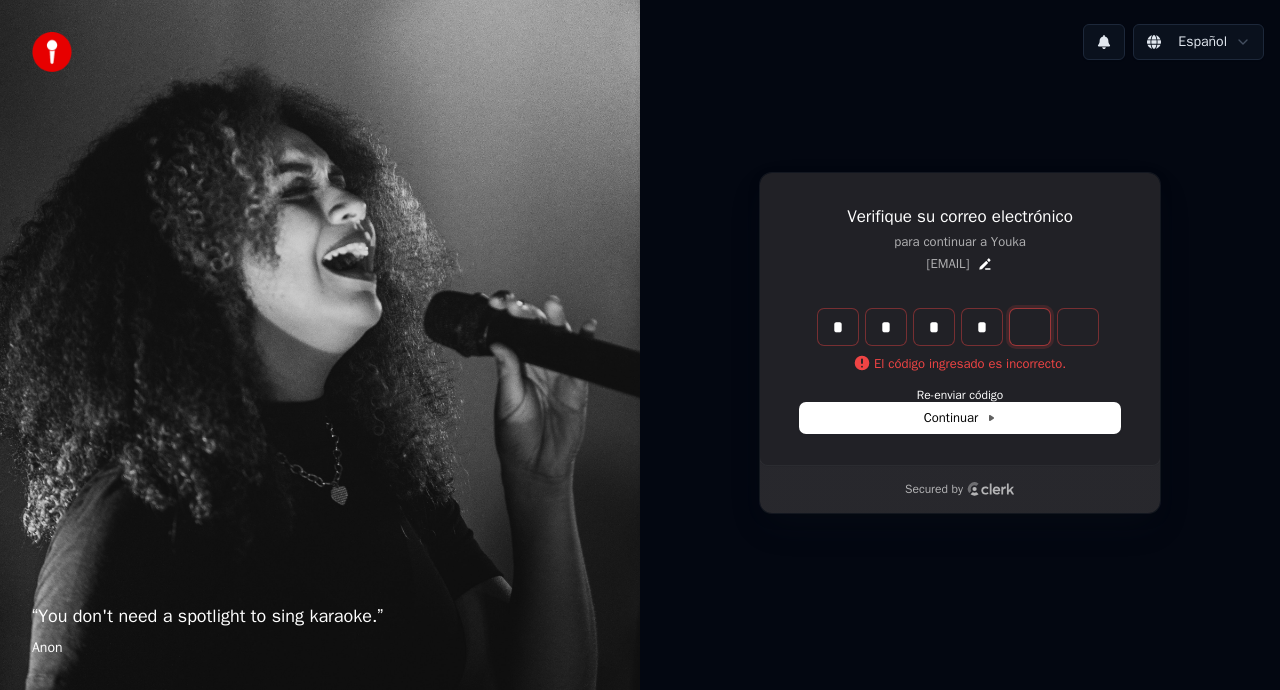 type on "****" 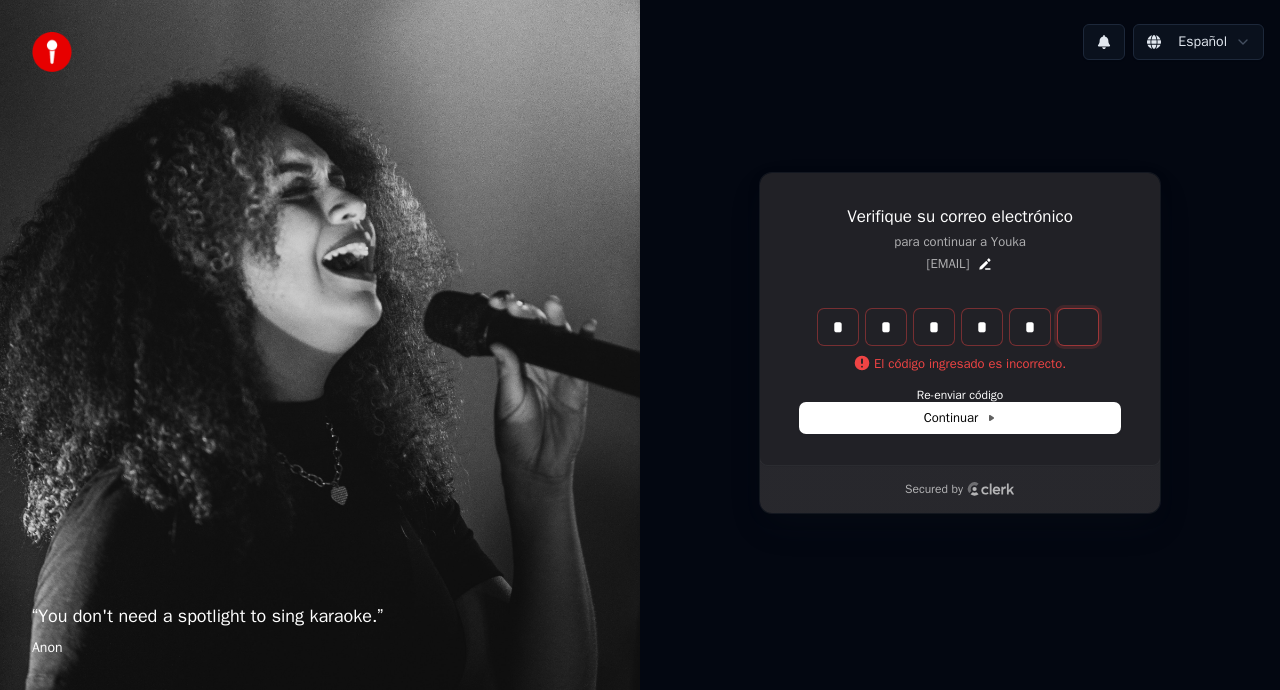 type on "*****" 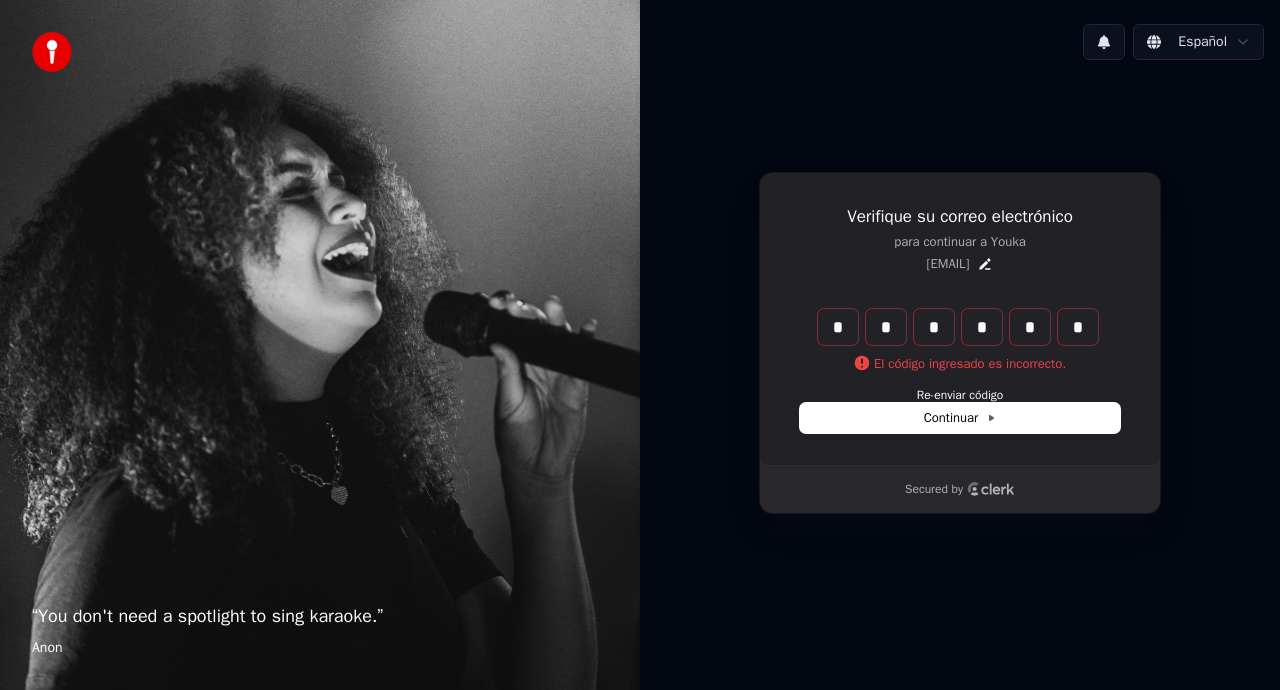 type on "******" 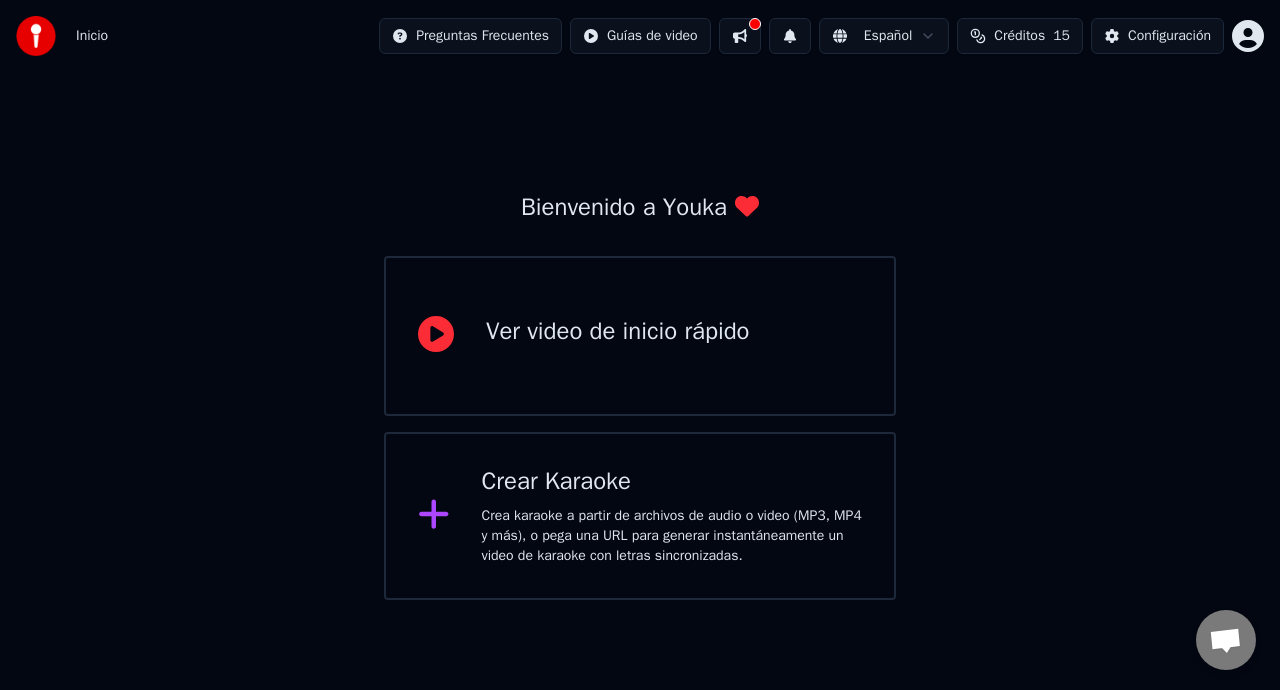 click 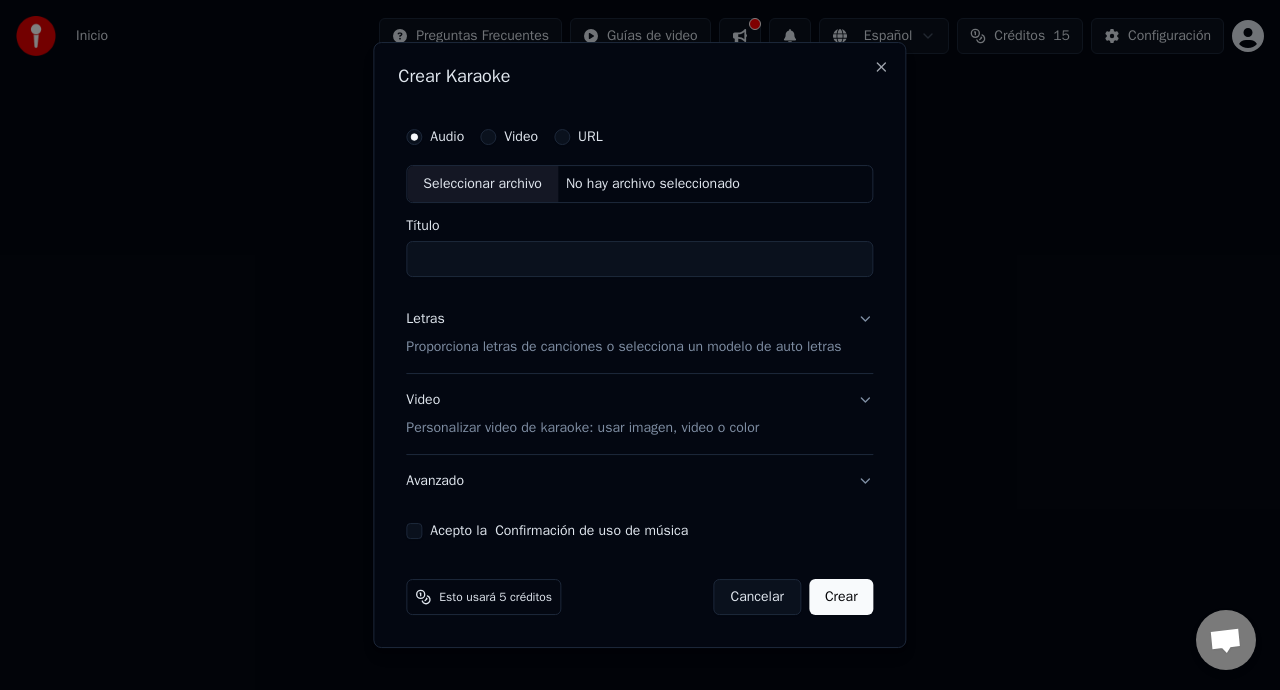 click on "Letras Proporciona letras de canciones o selecciona un modelo de auto letras" at bounding box center [639, 333] 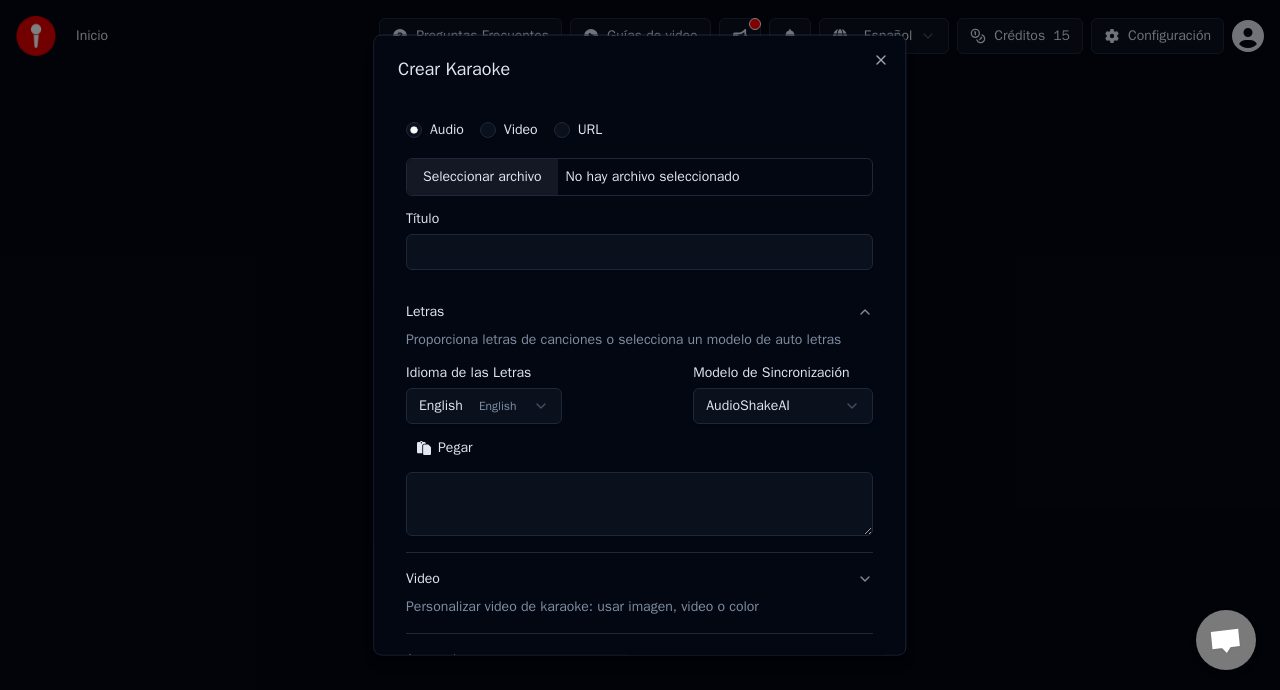 click on "Letras Proporciona letras de canciones o selecciona un modelo de auto letras" at bounding box center [639, 325] 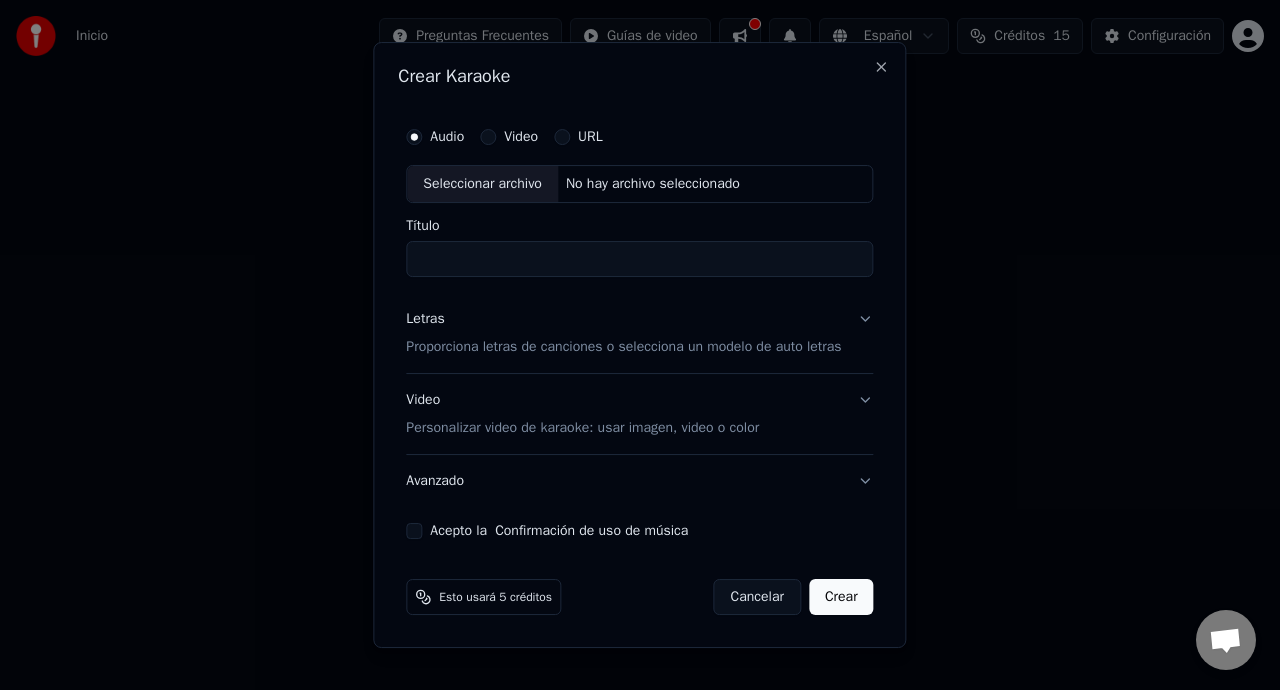 click on "Seleccionar archivo" at bounding box center [482, 184] 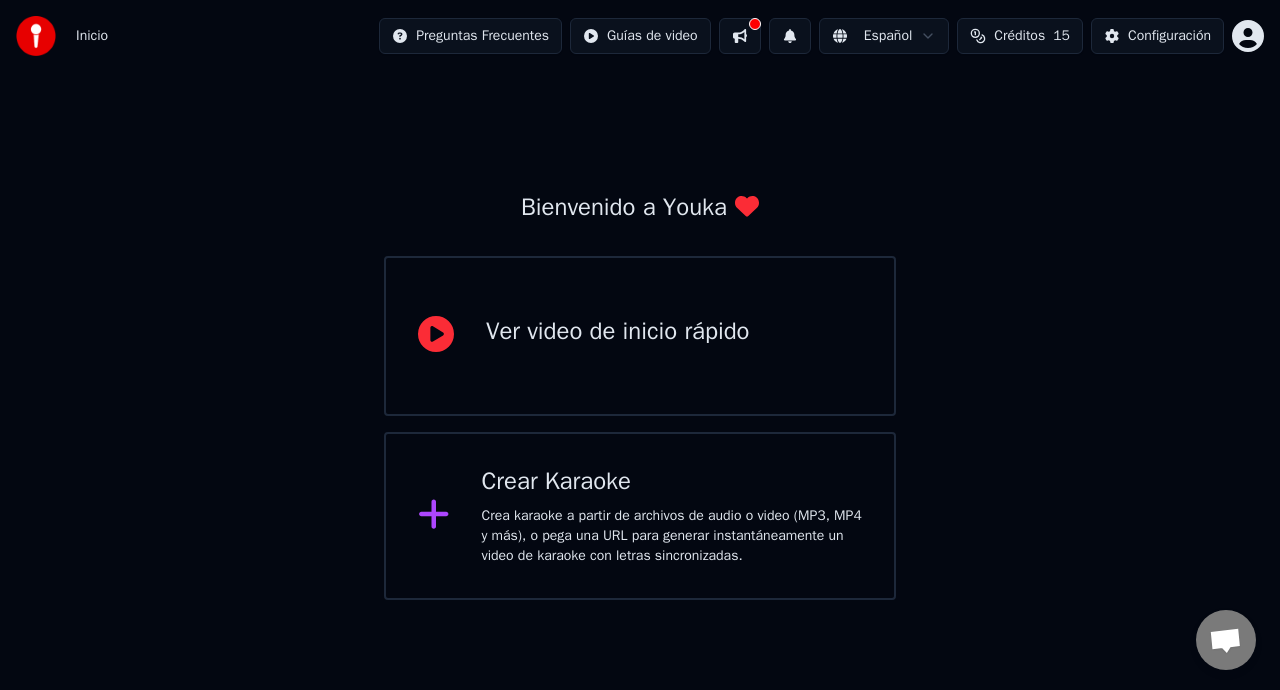 click on "Crear Karaoke Crea karaoke a partir de archivos de audio o video (MP3, MP4 y más), o pega una URL para generar instantáneamente un video de karaoke con letras sincronizadas." at bounding box center (672, 516) 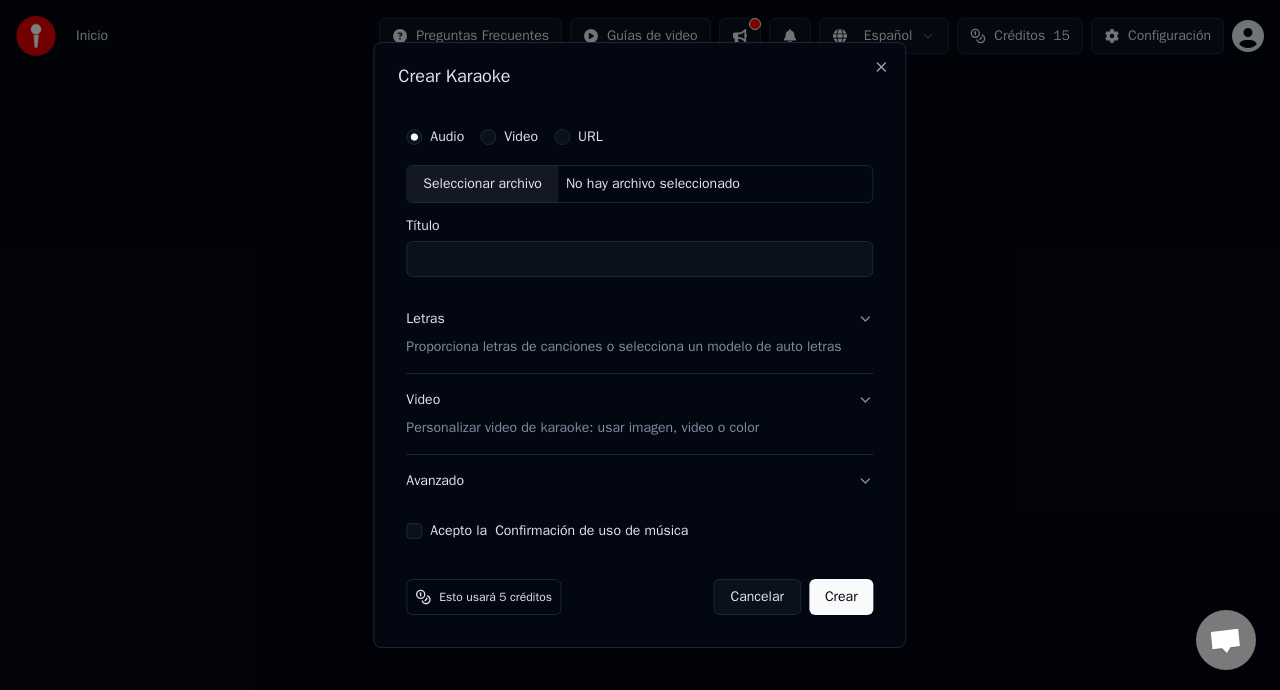 click on "Video" at bounding box center (509, 137) 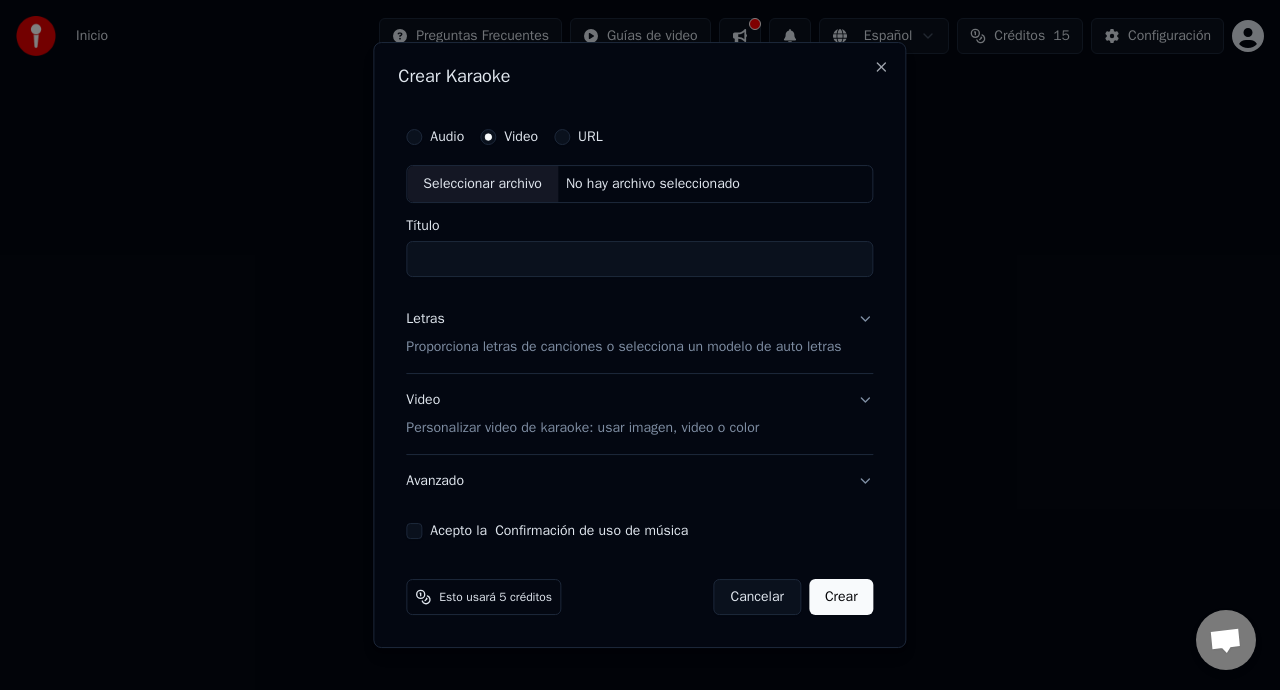 click on "Seleccionar archivo" at bounding box center [482, 184] 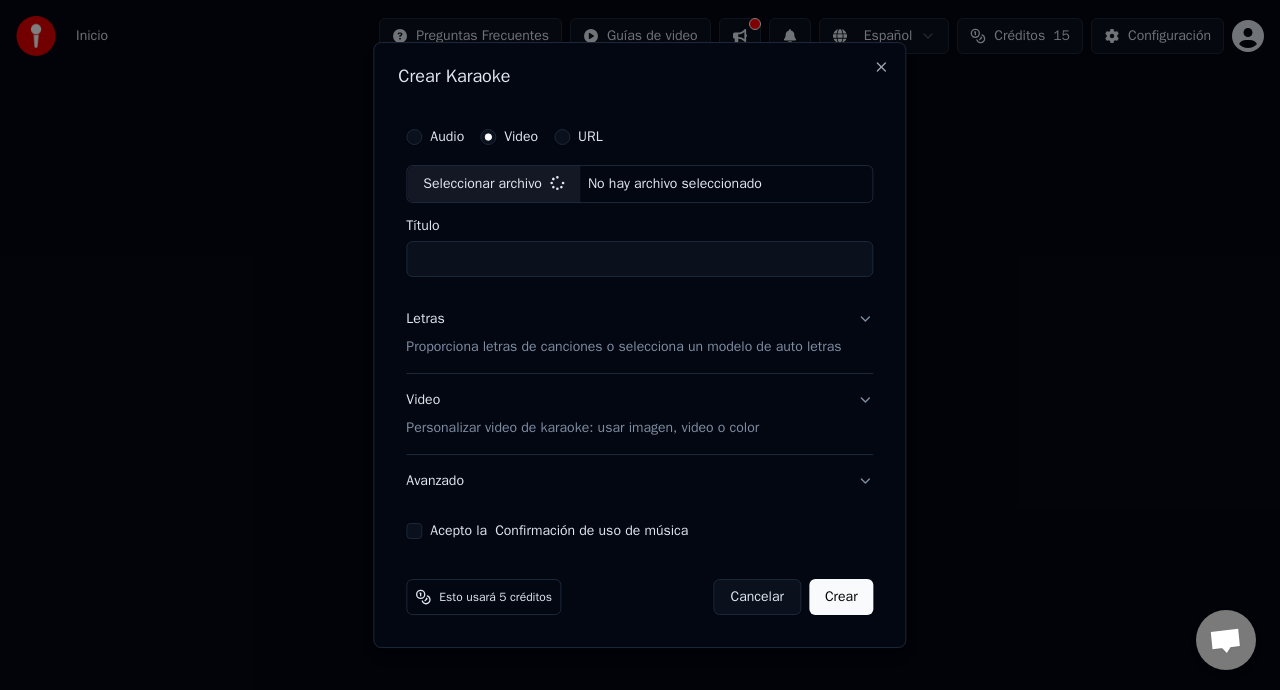 type on "**********" 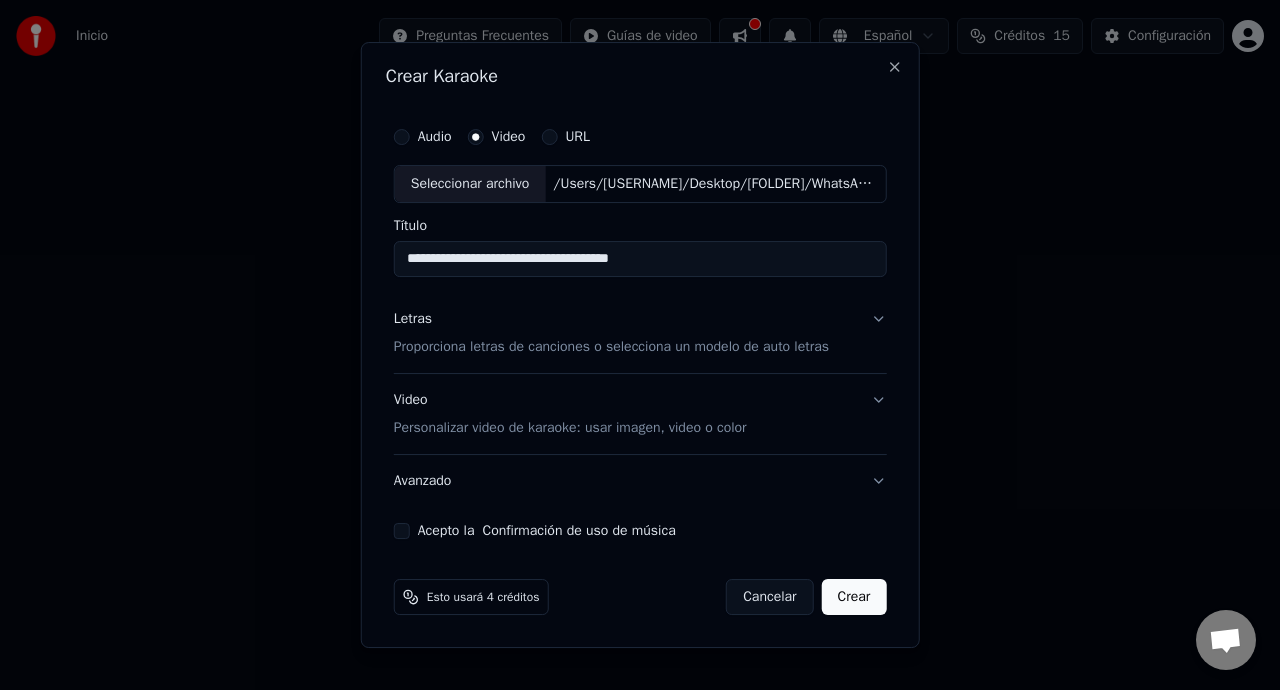 click on "Letras Proporciona letras de canciones o selecciona un modelo de auto letras" at bounding box center [640, 333] 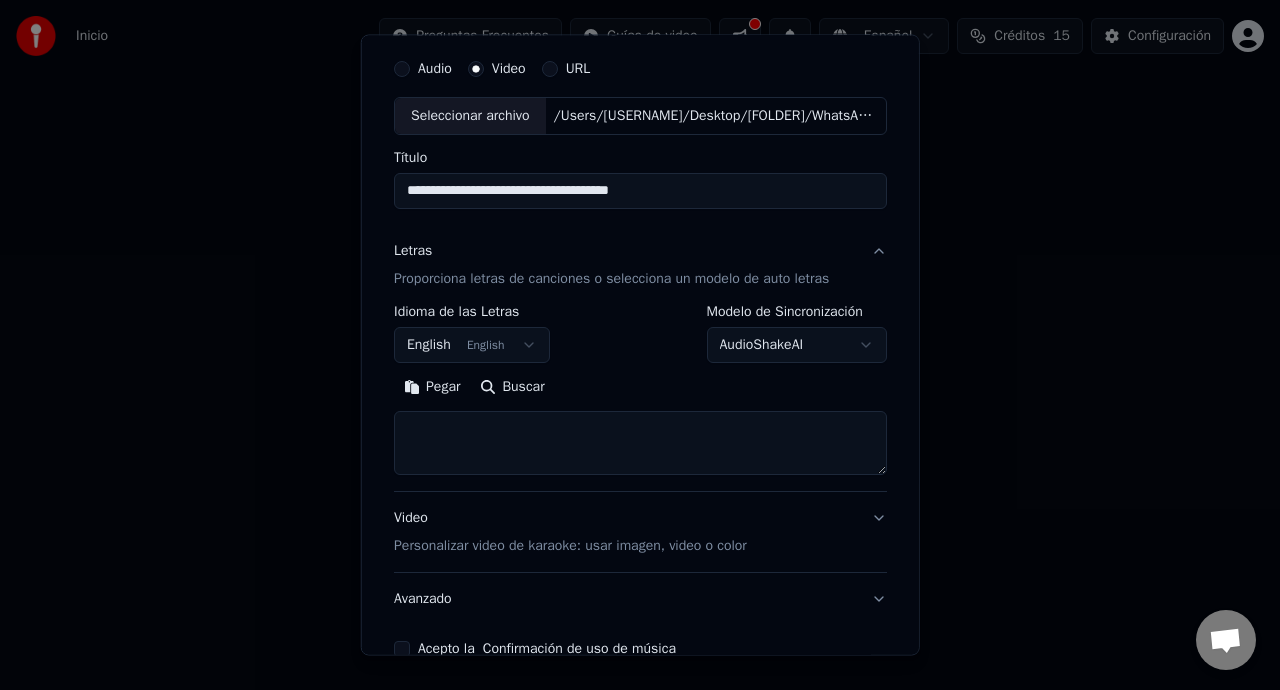 scroll, scrollTop: 28, scrollLeft: 0, axis: vertical 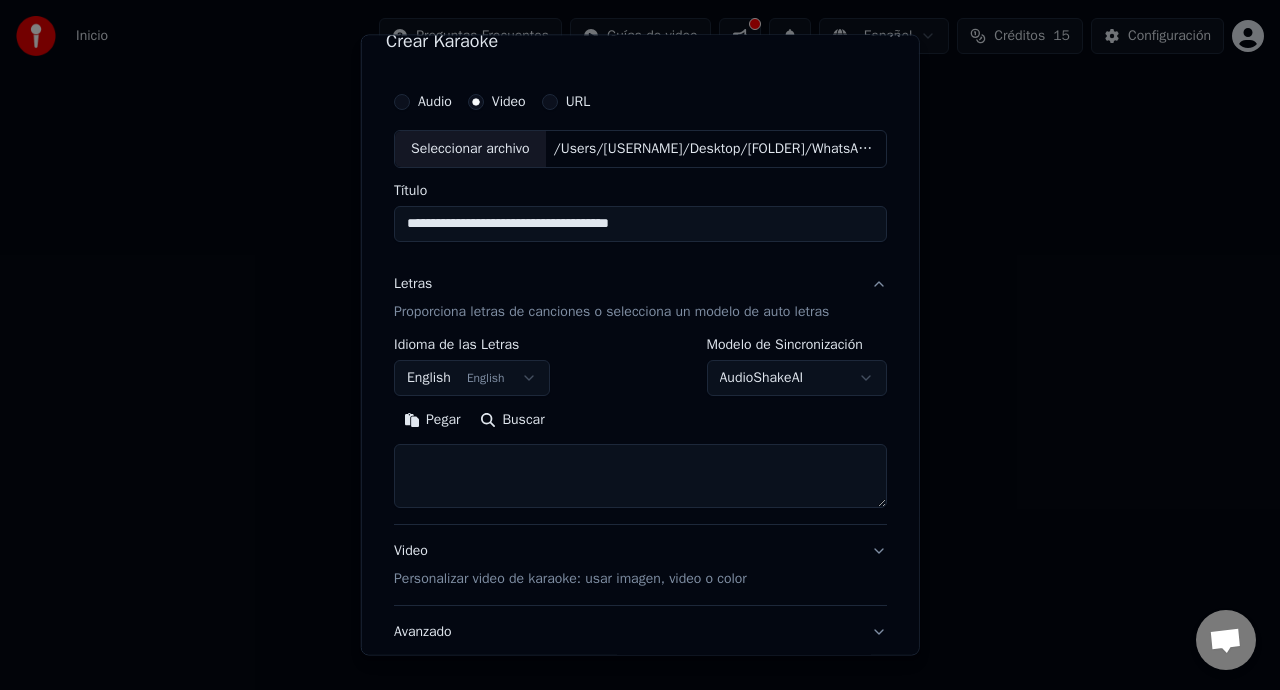 click on "English English" at bounding box center [472, 377] 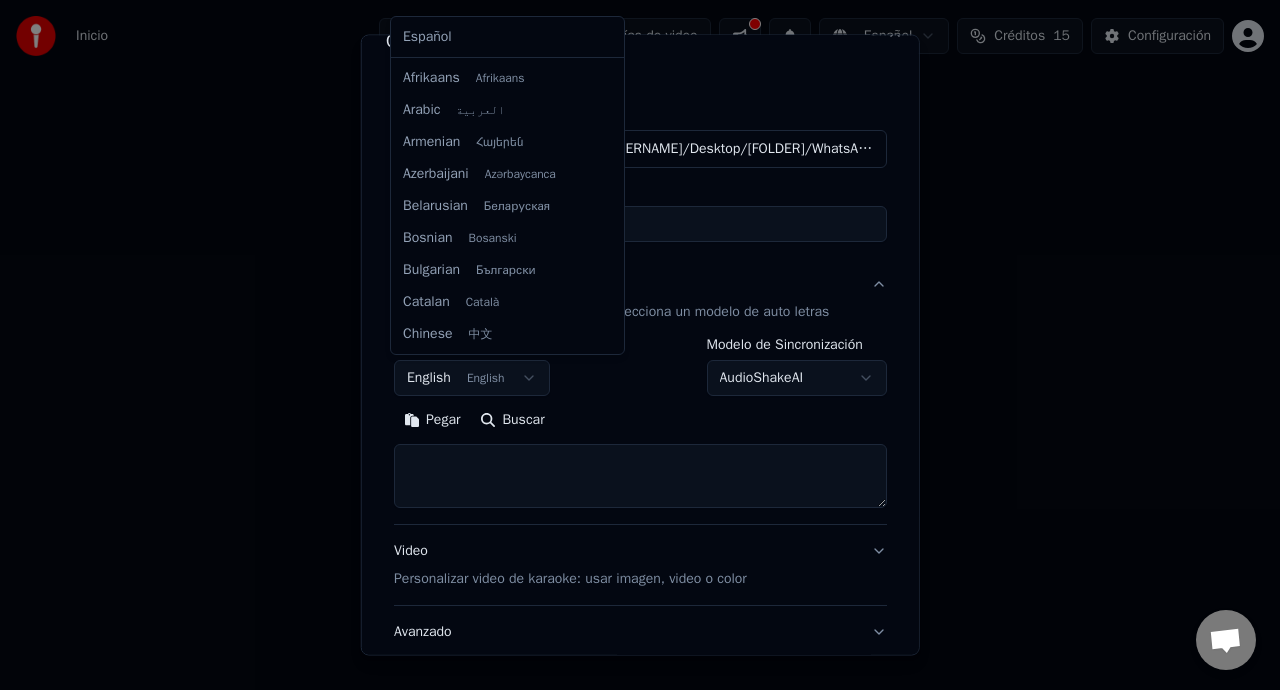 scroll, scrollTop: 160, scrollLeft: 0, axis: vertical 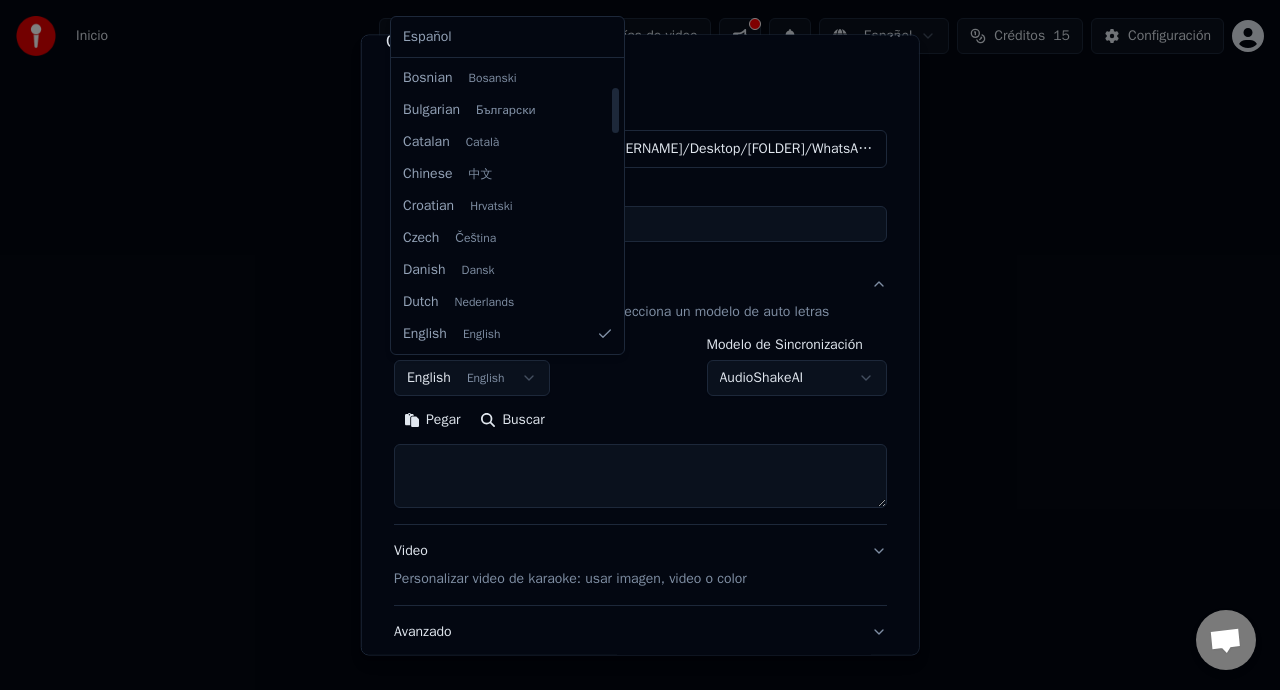 select on "**" 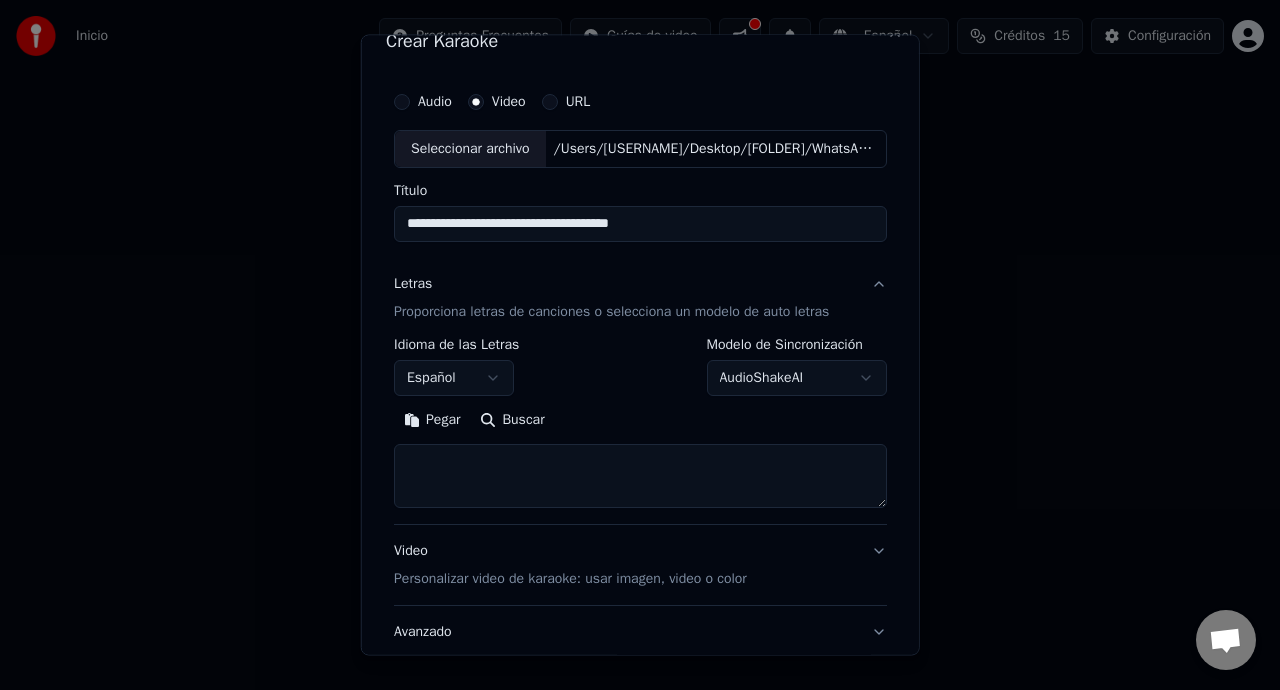 click on "Buscar" at bounding box center (512, 419) 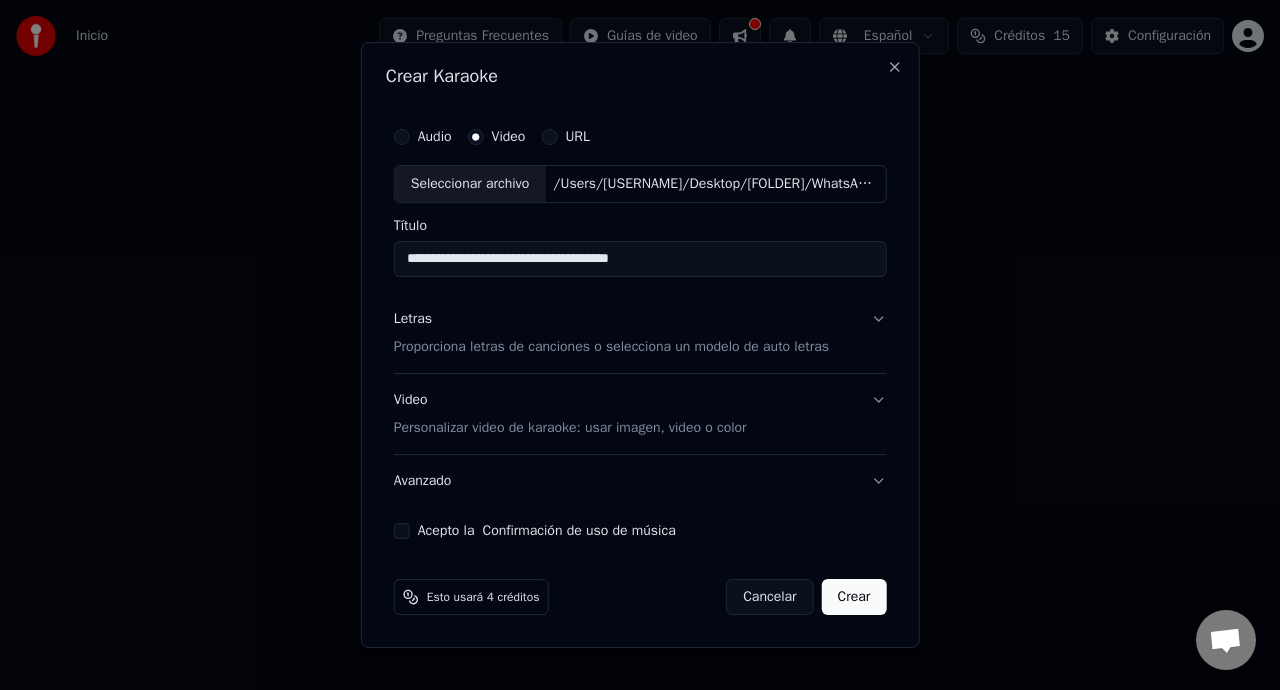 scroll, scrollTop: 0, scrollLeft: 0, axis: both 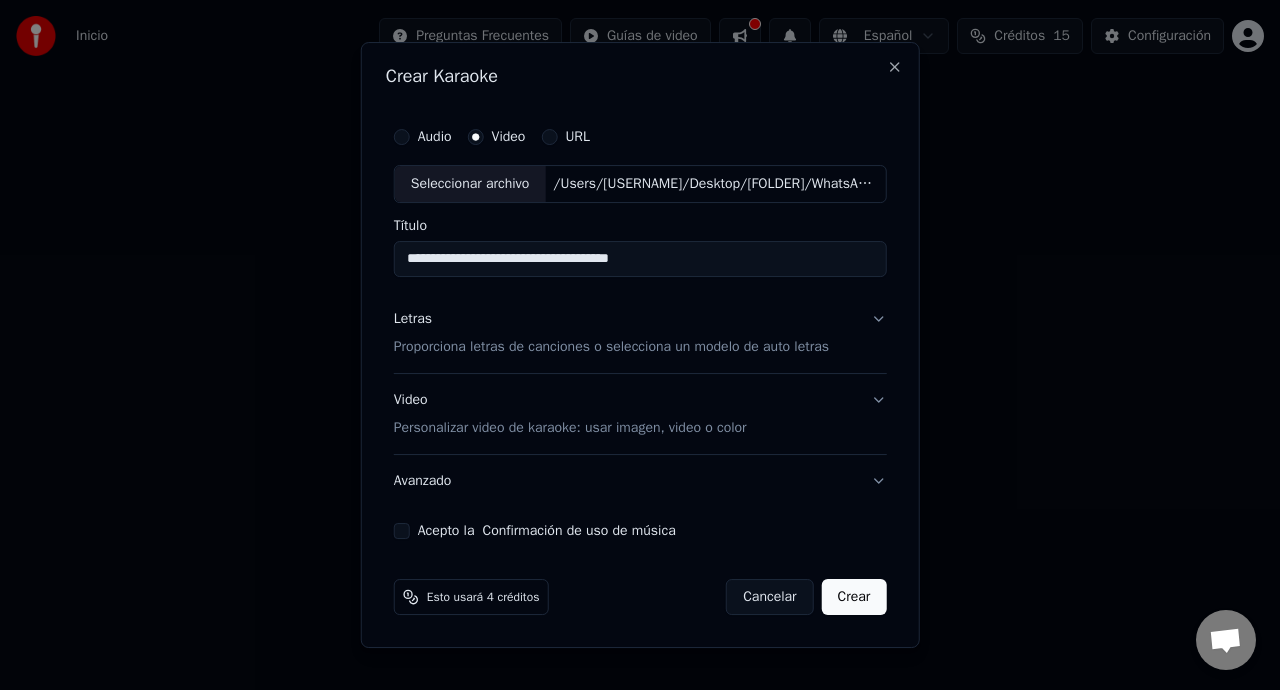 click on "Proporciona letras de canciones o selecciona un modelo de auto letras" at bounding box center [611, 347] 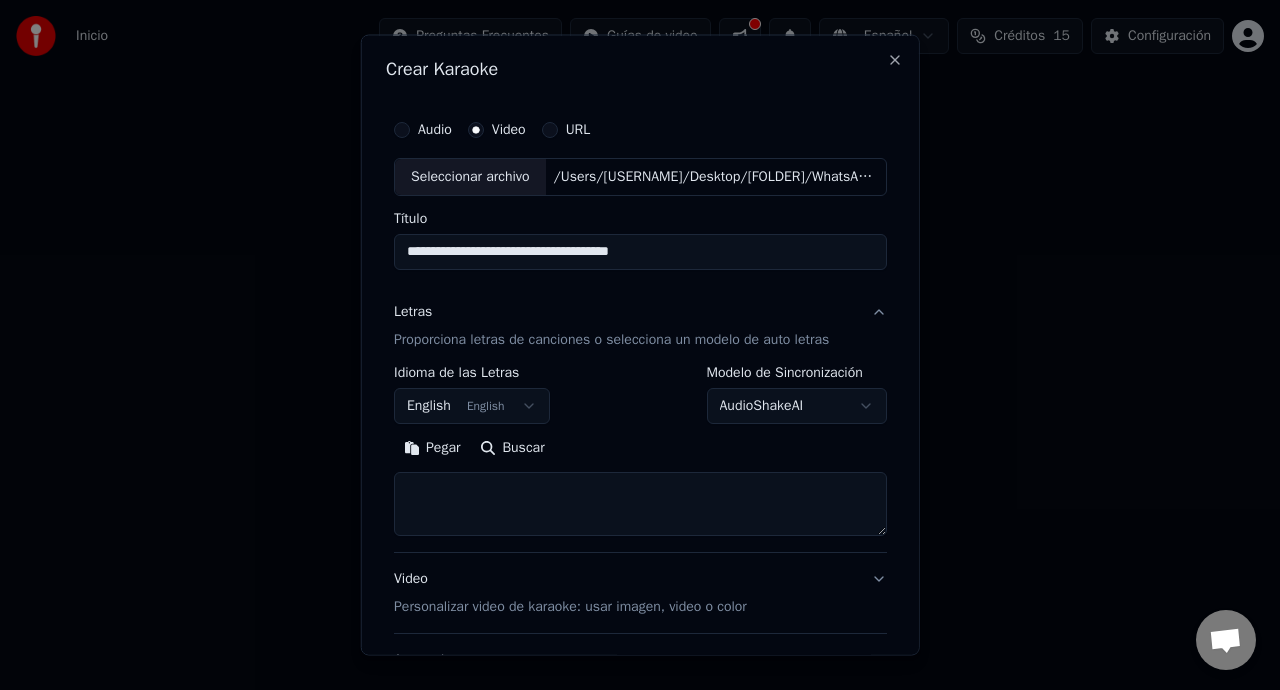 click at bounding box center (640, 503) 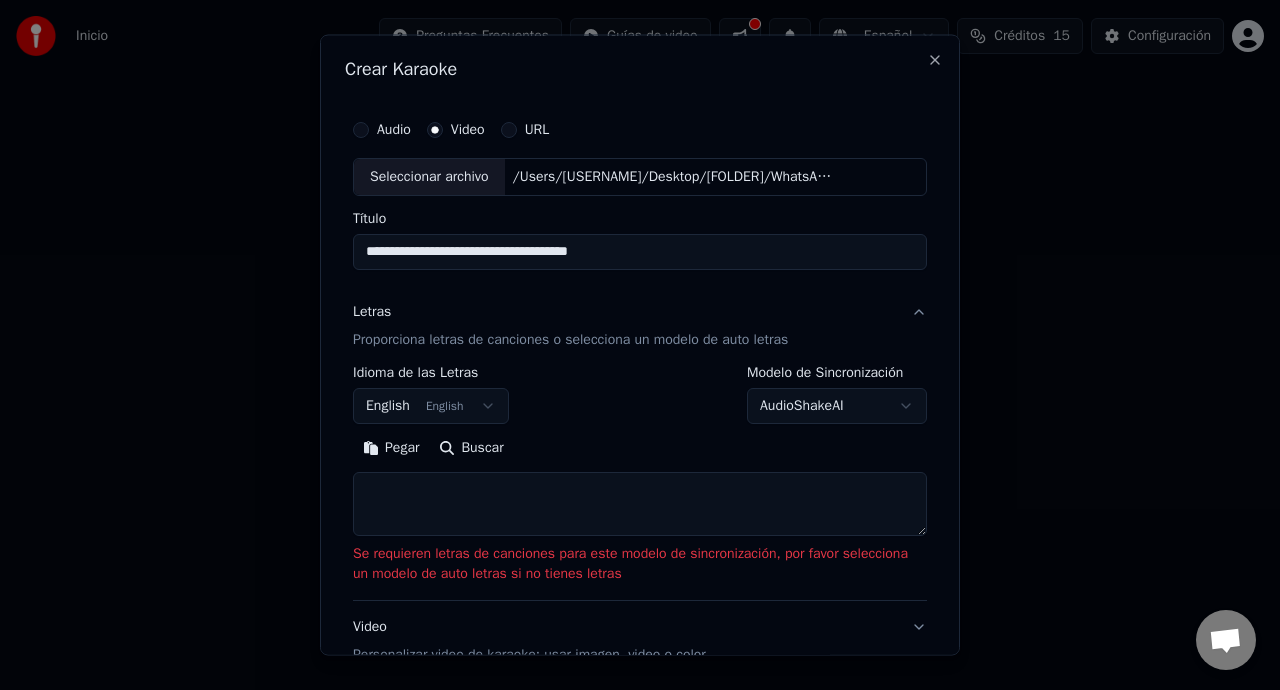 click at bounding box center [640, 503] 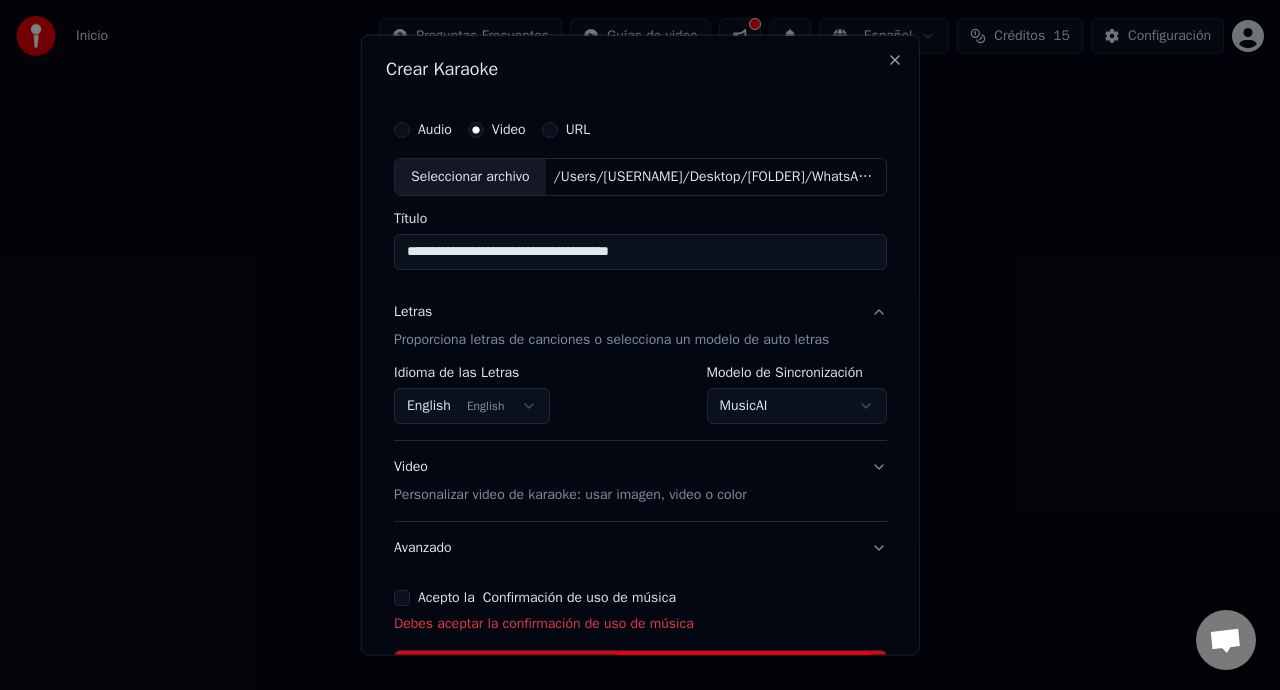 scroll, scrollTop: 146, scrollLeft: 0, axis: vertical 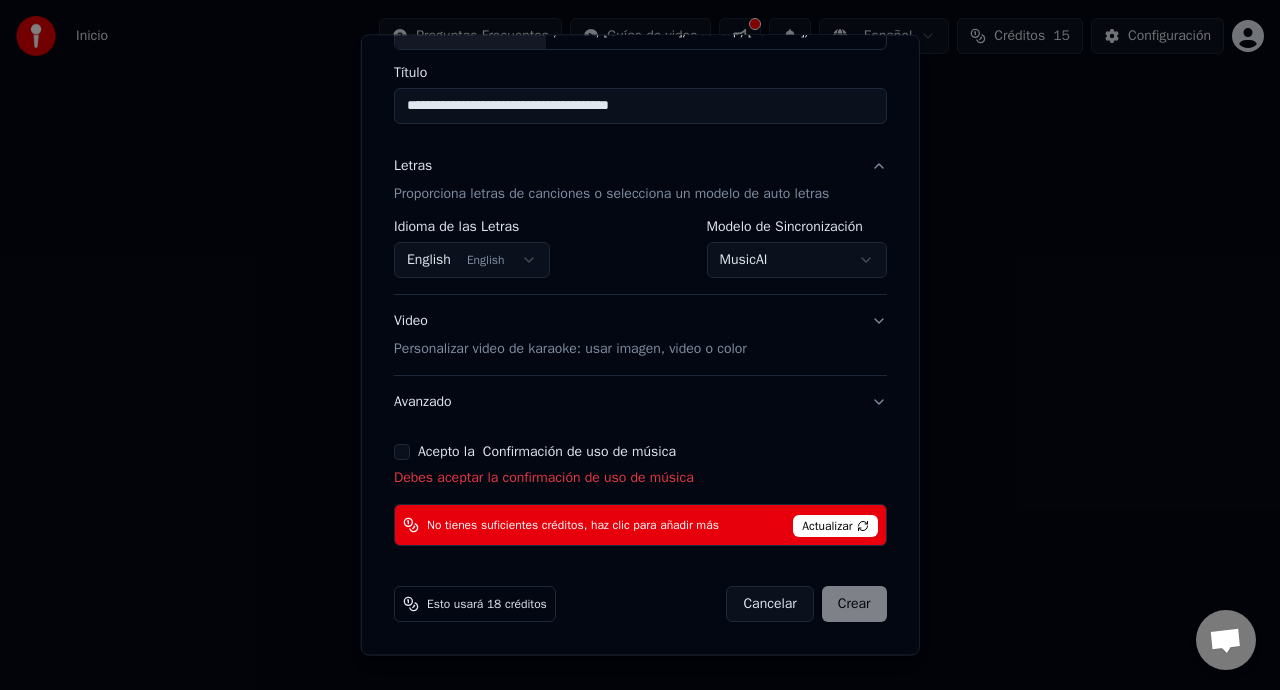 click on "Acepto la   Confirmación de uso de música" at bounding box center (402, 452) 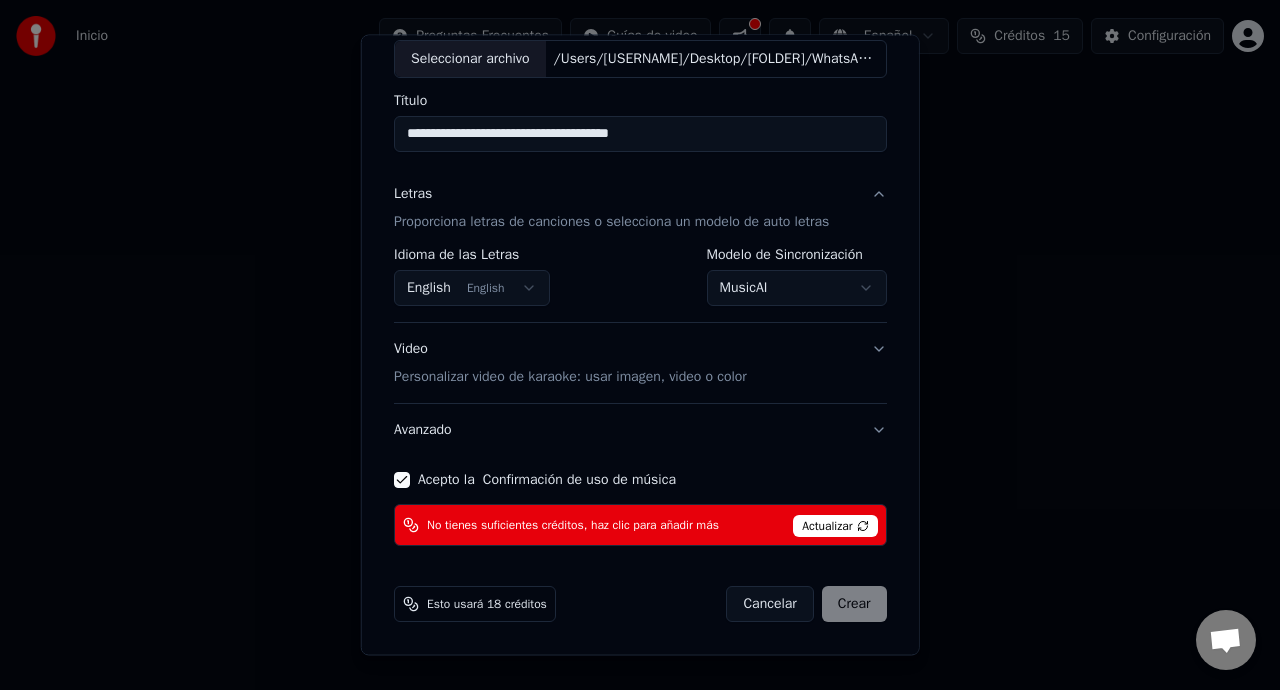 click on "Actualizar" at bounding box center [835, 526] 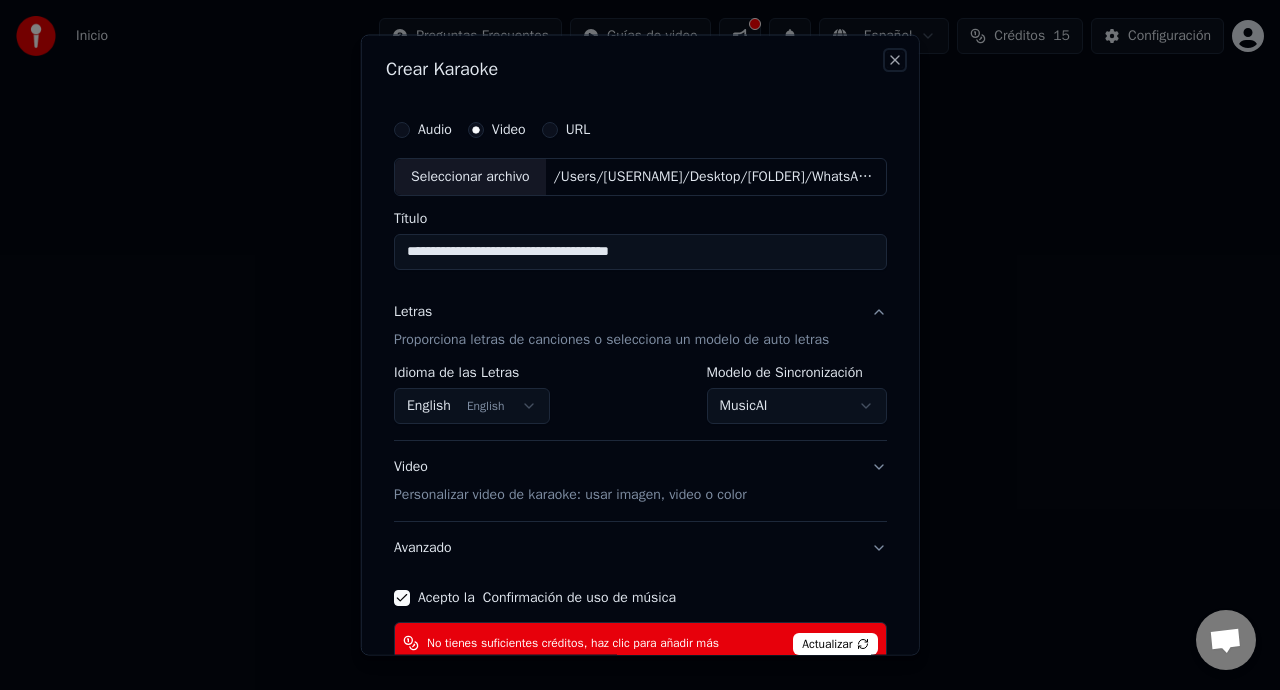 click on "Close" at bounding box center [894, 60] 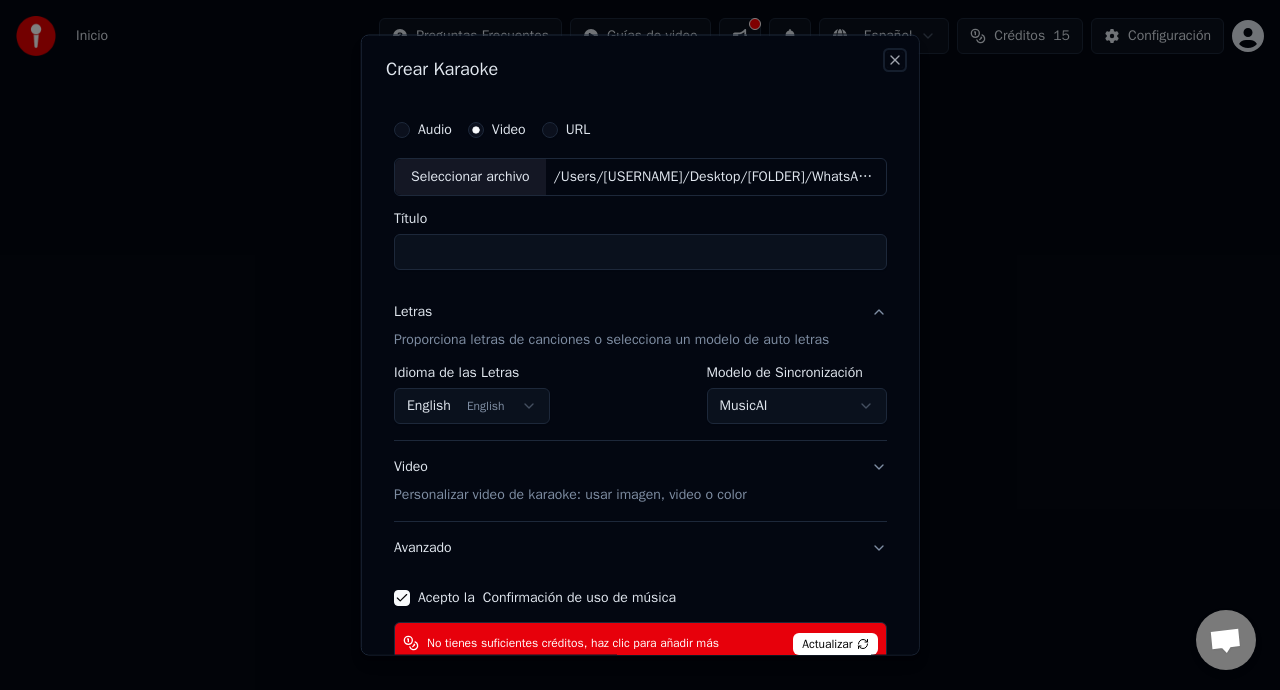 select 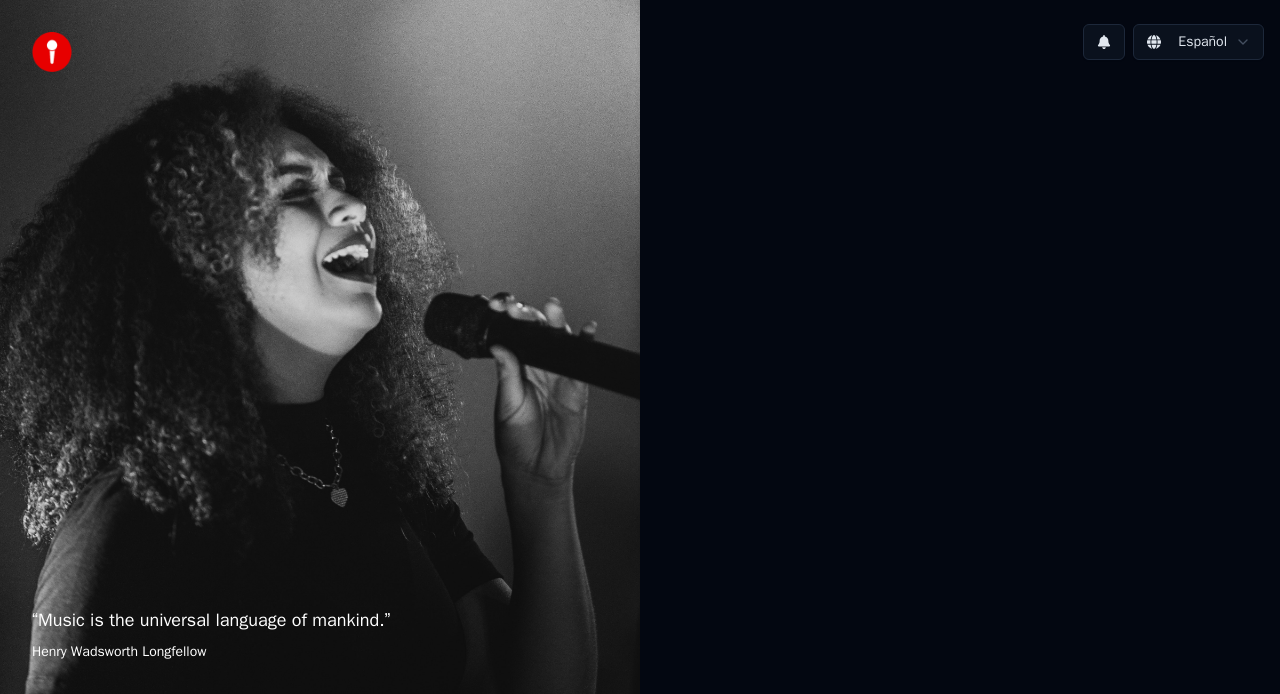 scroll, scrollTop: 0, scrollLeft: 0, axis: both 